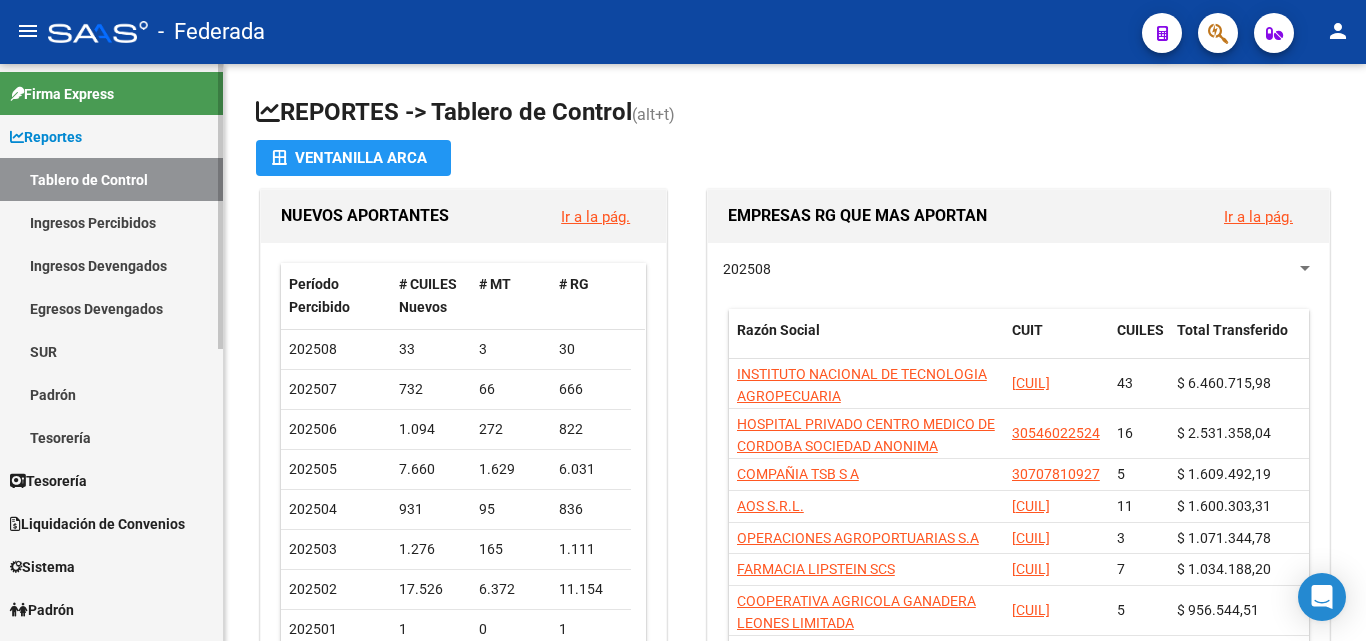 scroll, scrollTop: 0, scrollLeft: 0, axis: both 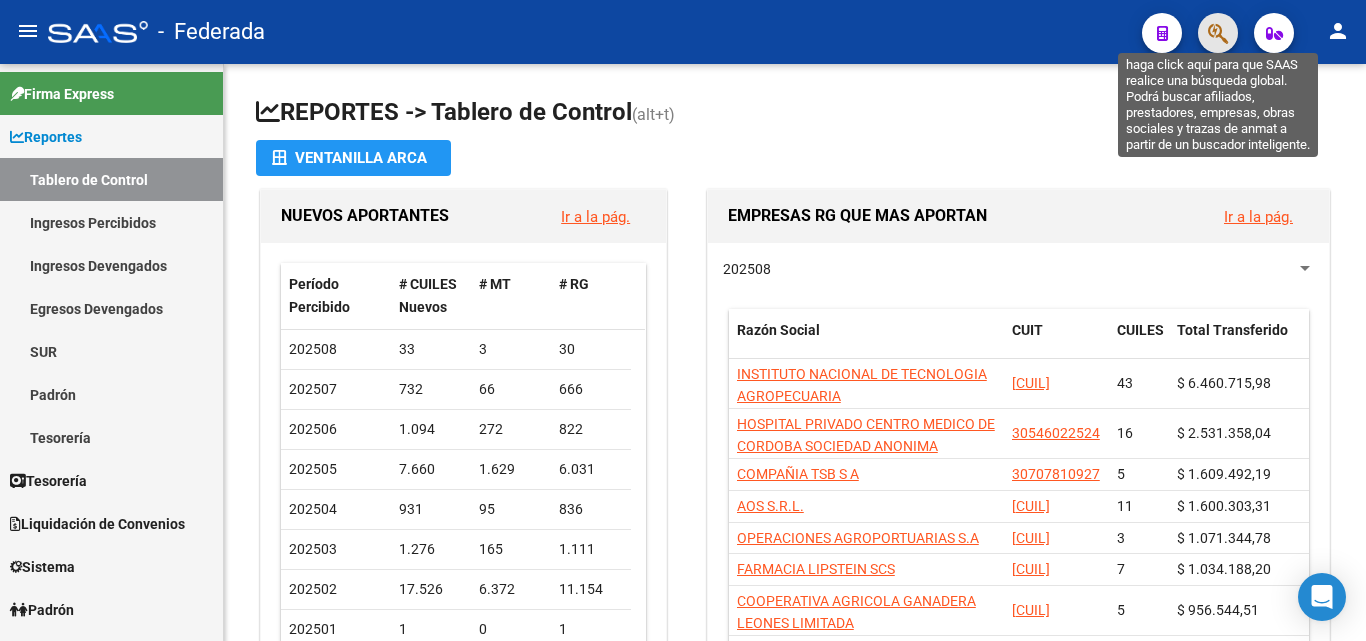 click 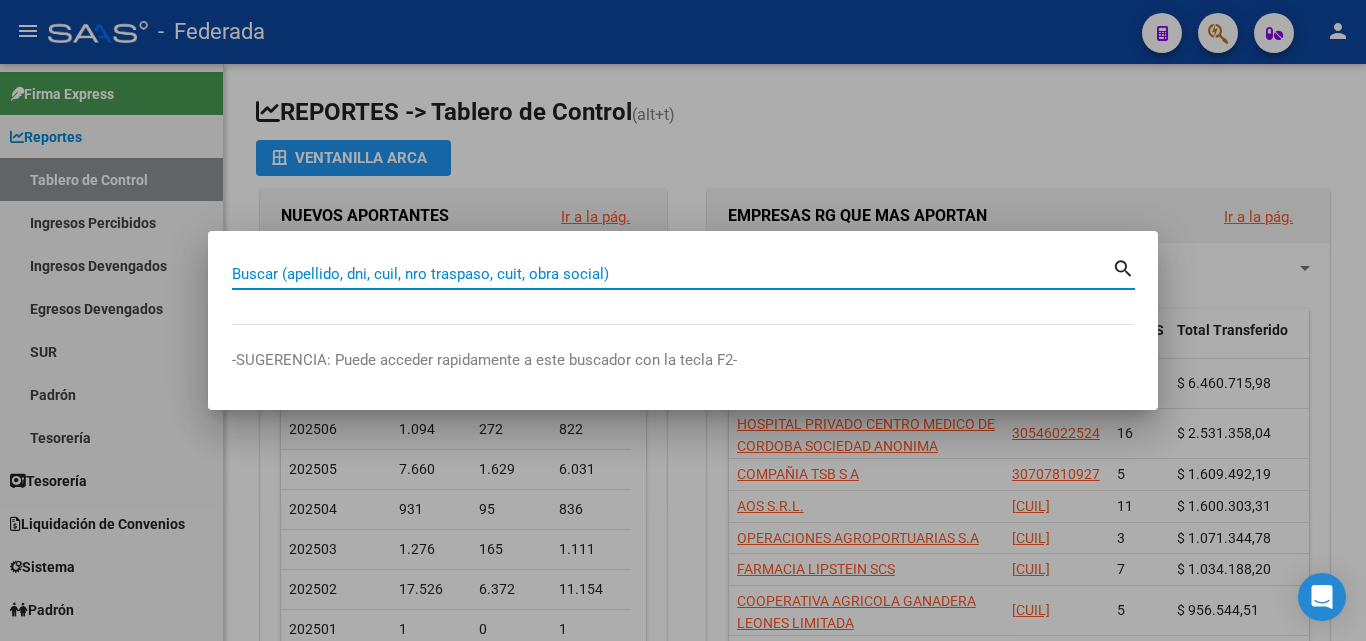 paste on "[DOCUMENT_NUMBER]" 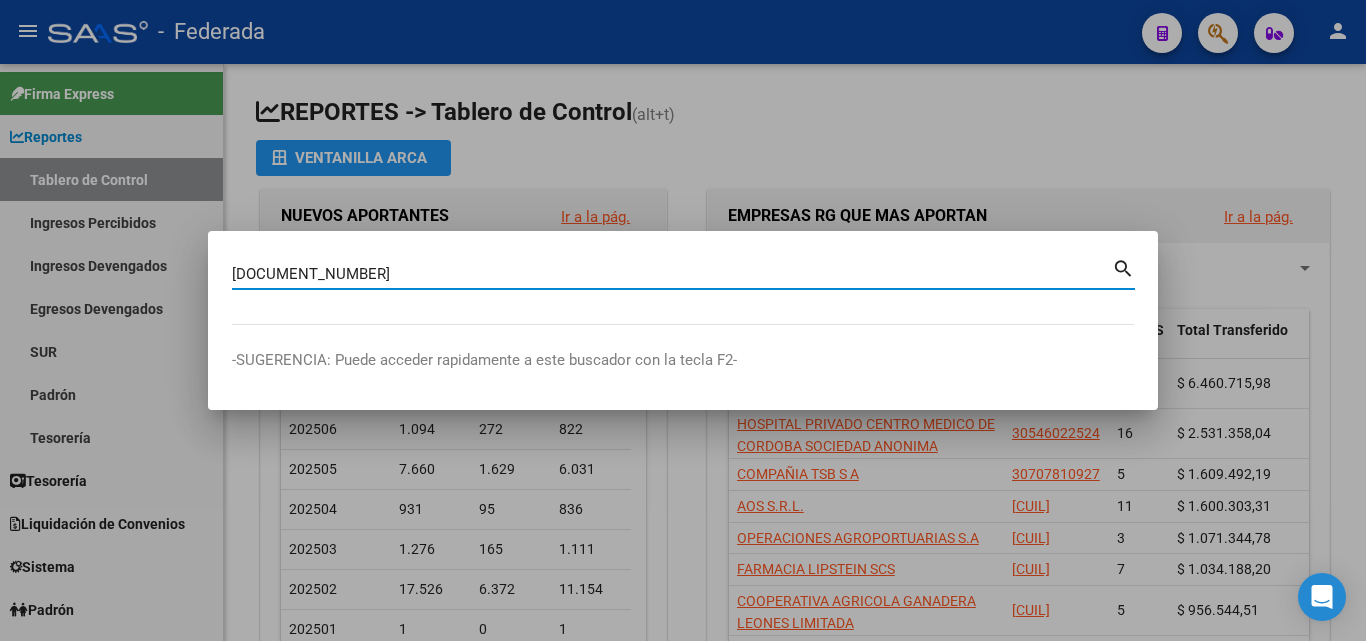 type on "[DOCUMENT_NUMBER]" 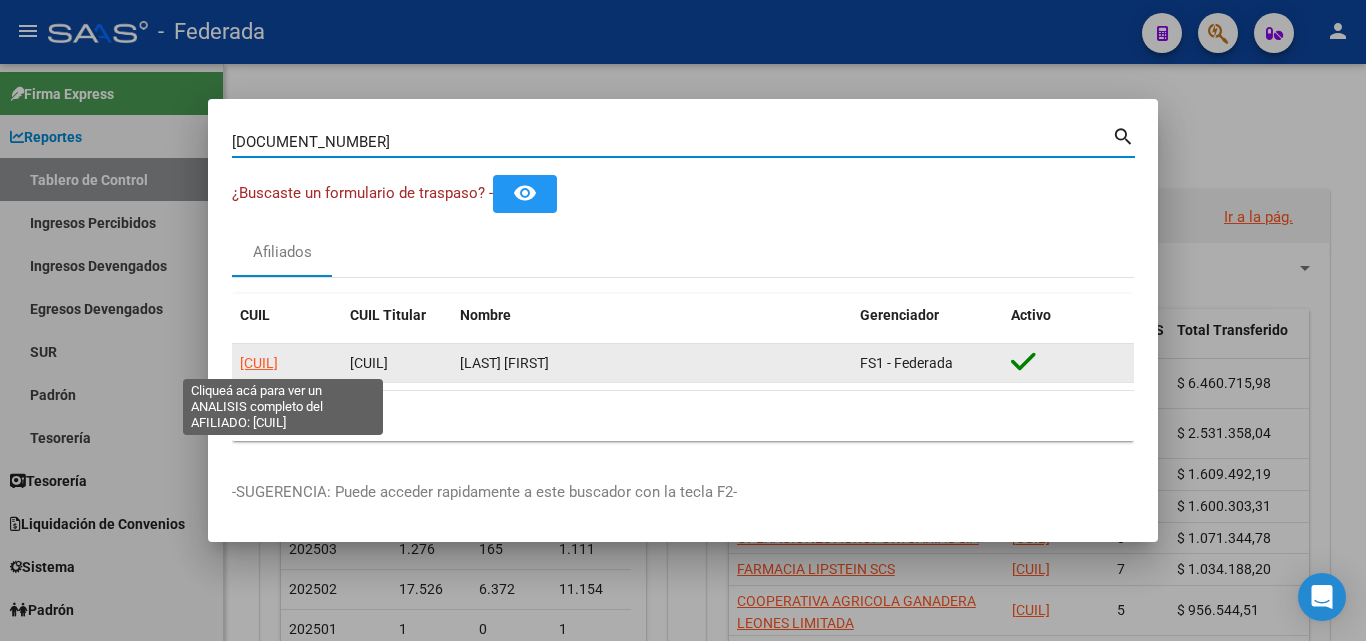 click on "[CUIL]" 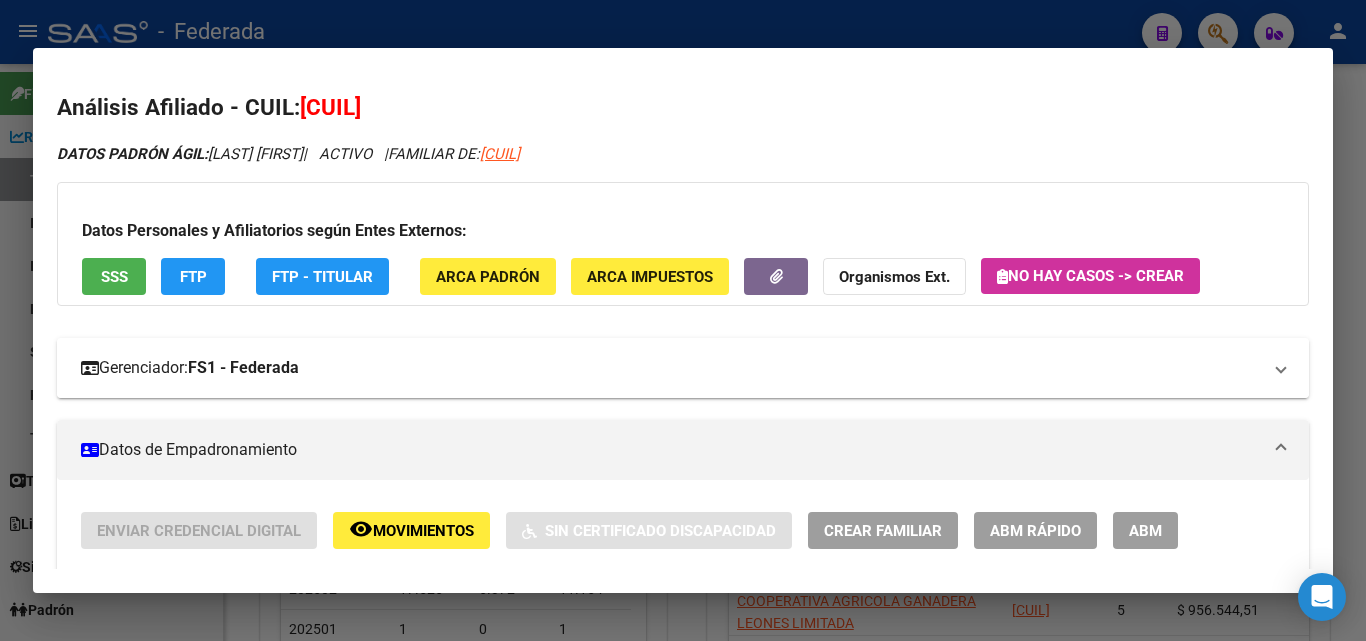 scroll, scrollTop: 100, scrollLeft: 0, axis: vertical 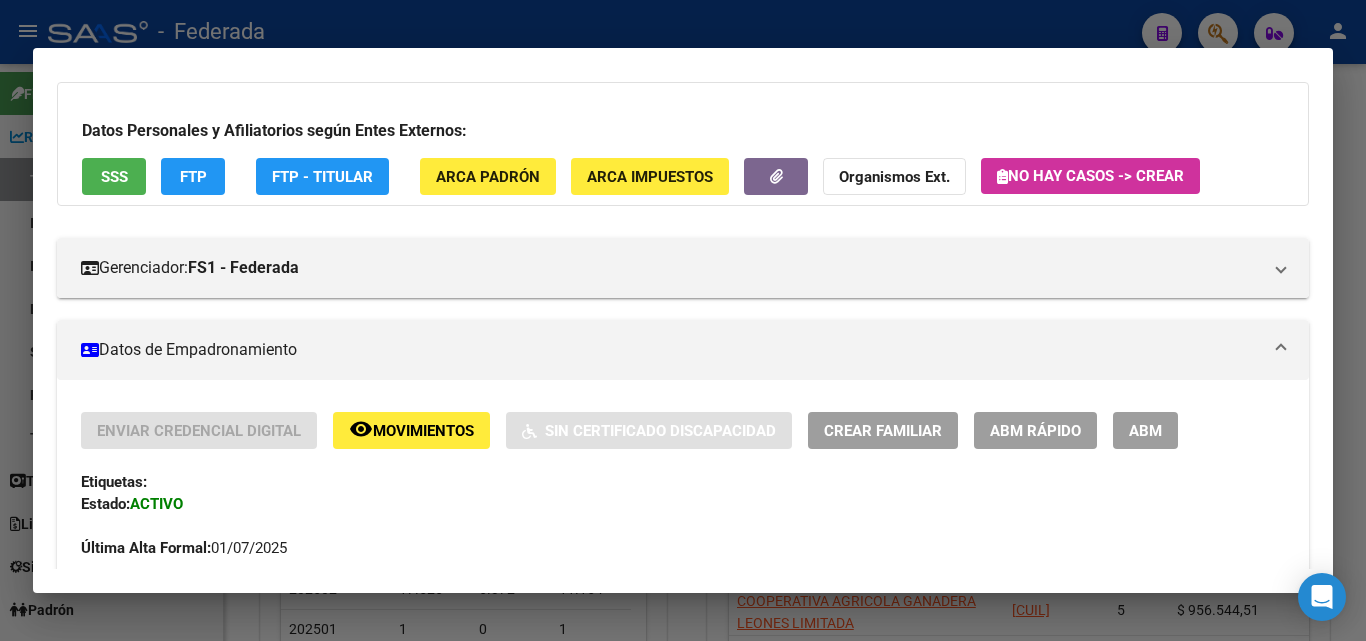 click on "ABM" at bounding box center (1145, 431) 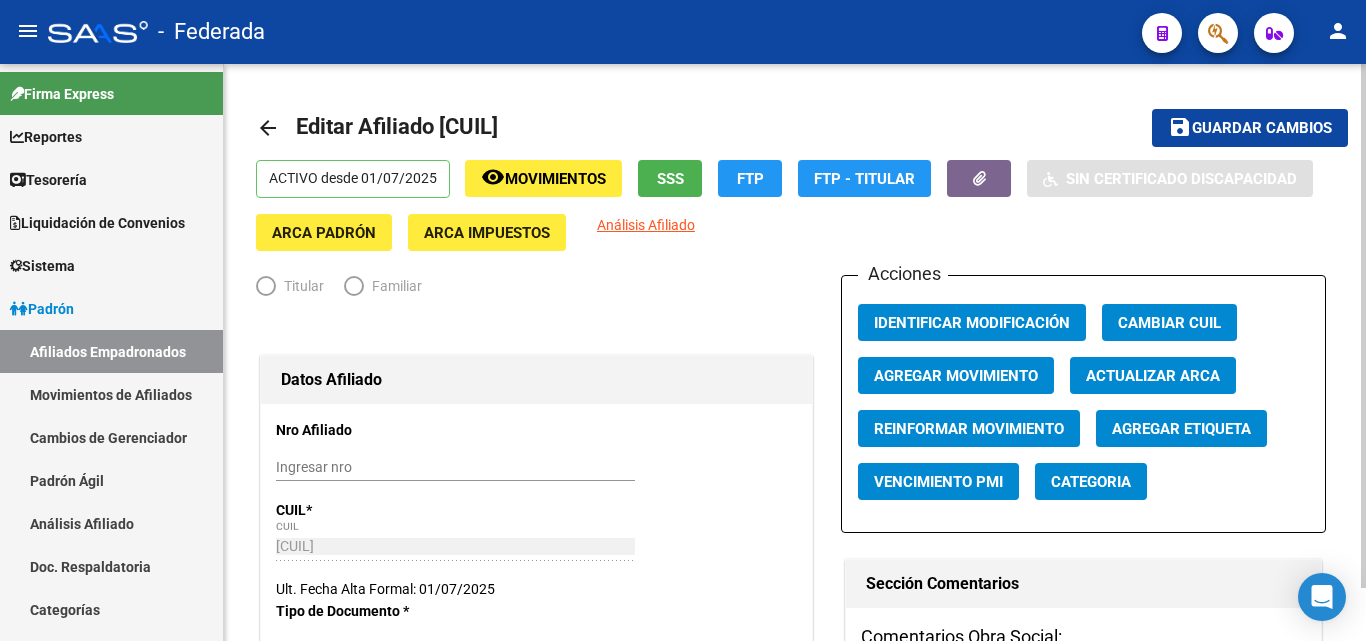 radio on "true" 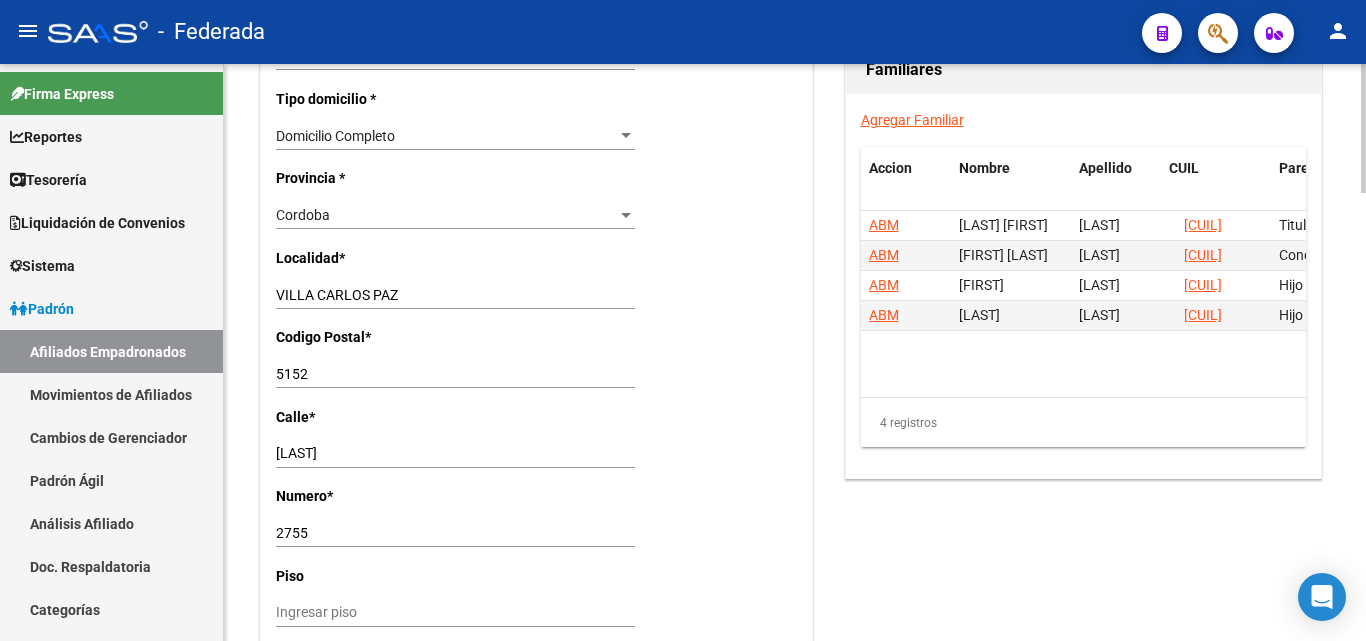 scroll, scrollTop: 1397, scrollLeft: 0, axis: vertical 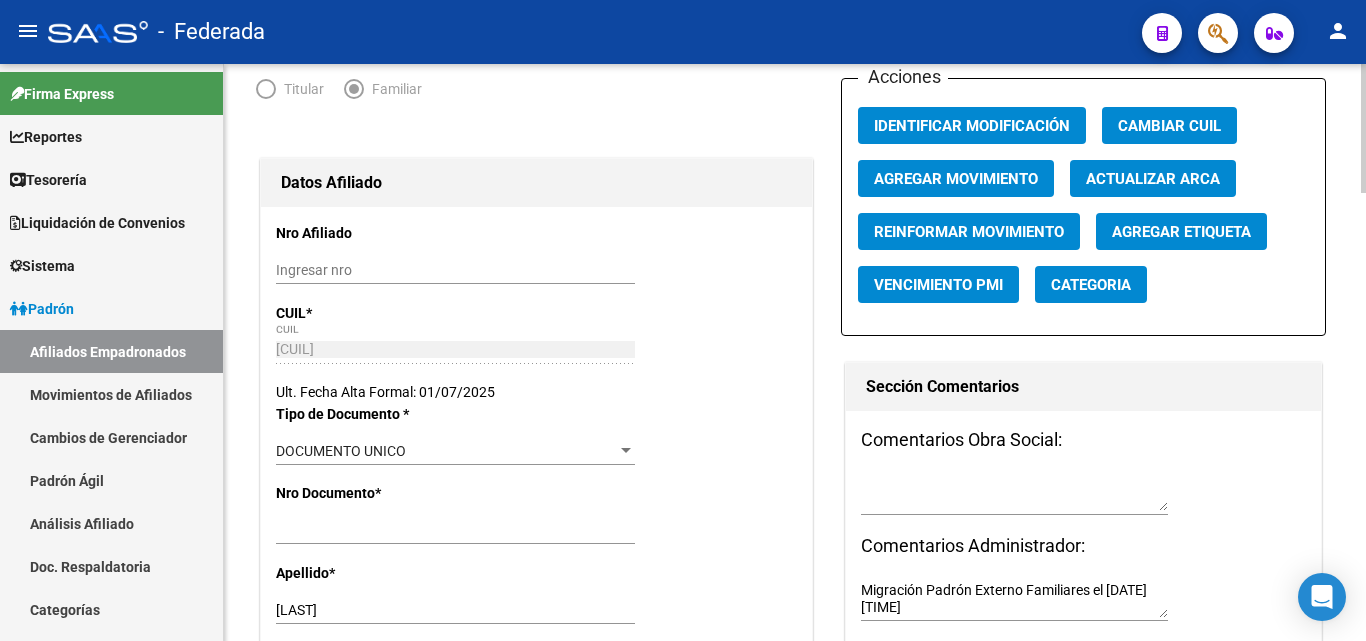 click on "Ingresar nro" at bounding box center [455, 270] 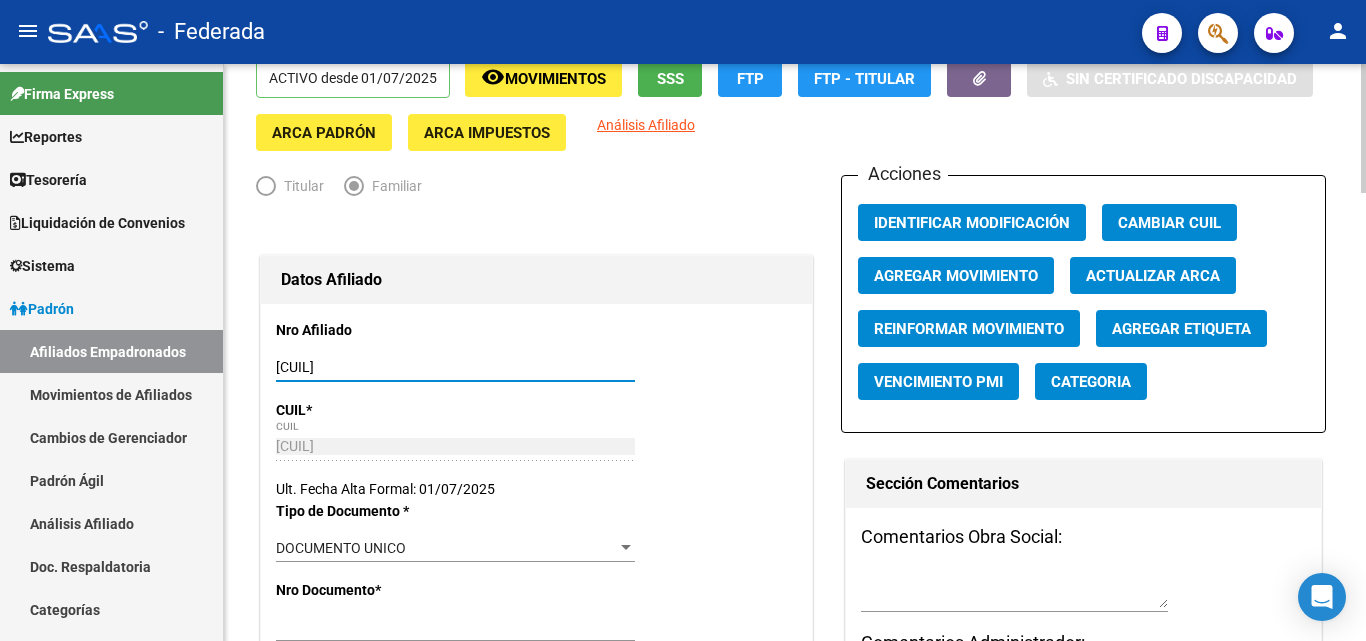 scroll, scrollTop: 0, scrollLeft: 0, axis: both 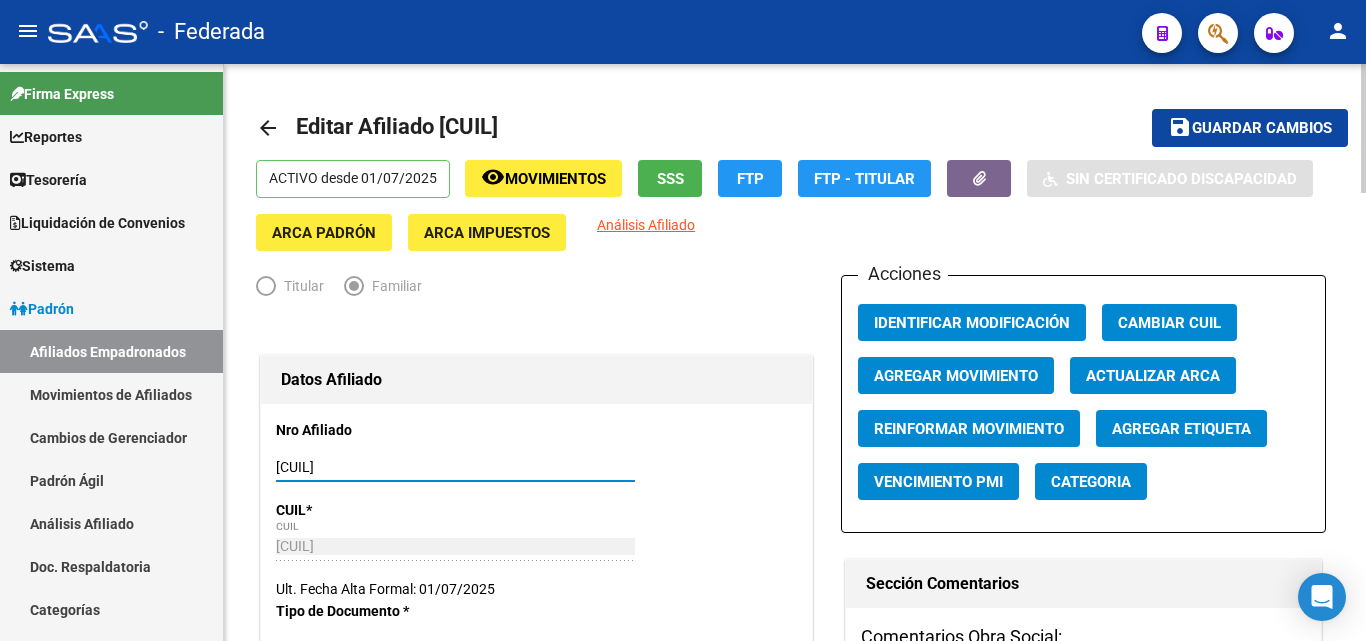 type on "[CUIL]" 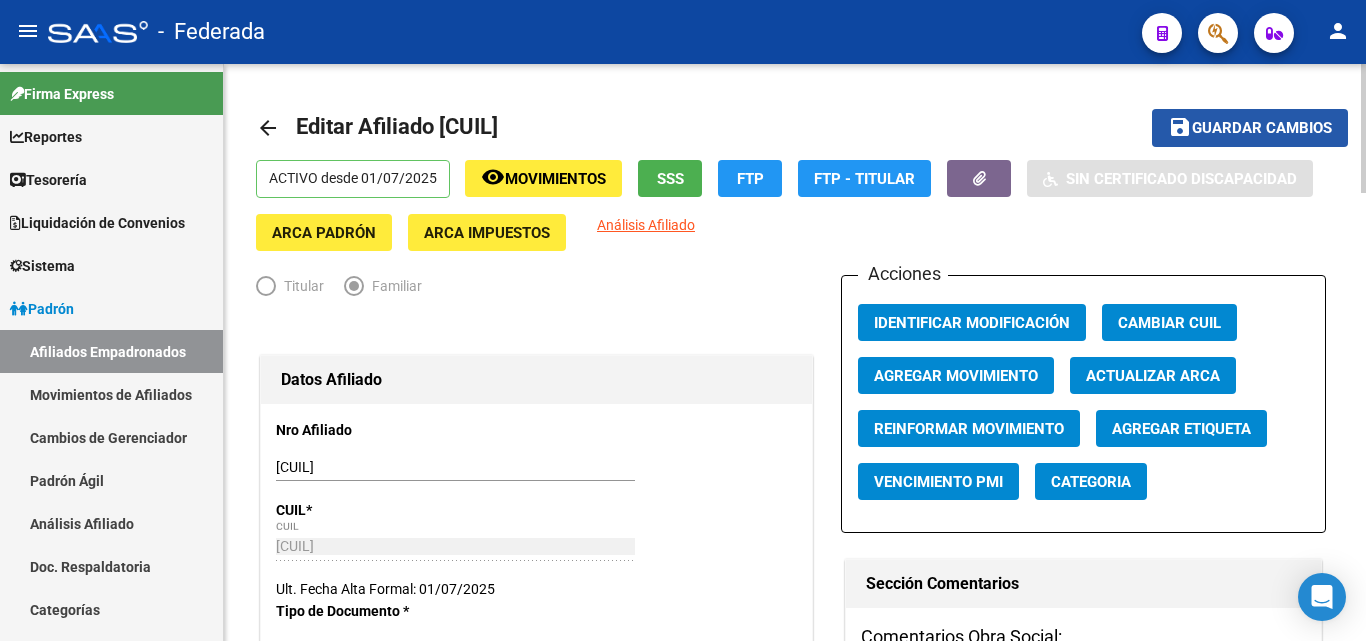 click on "Guardar cambios" 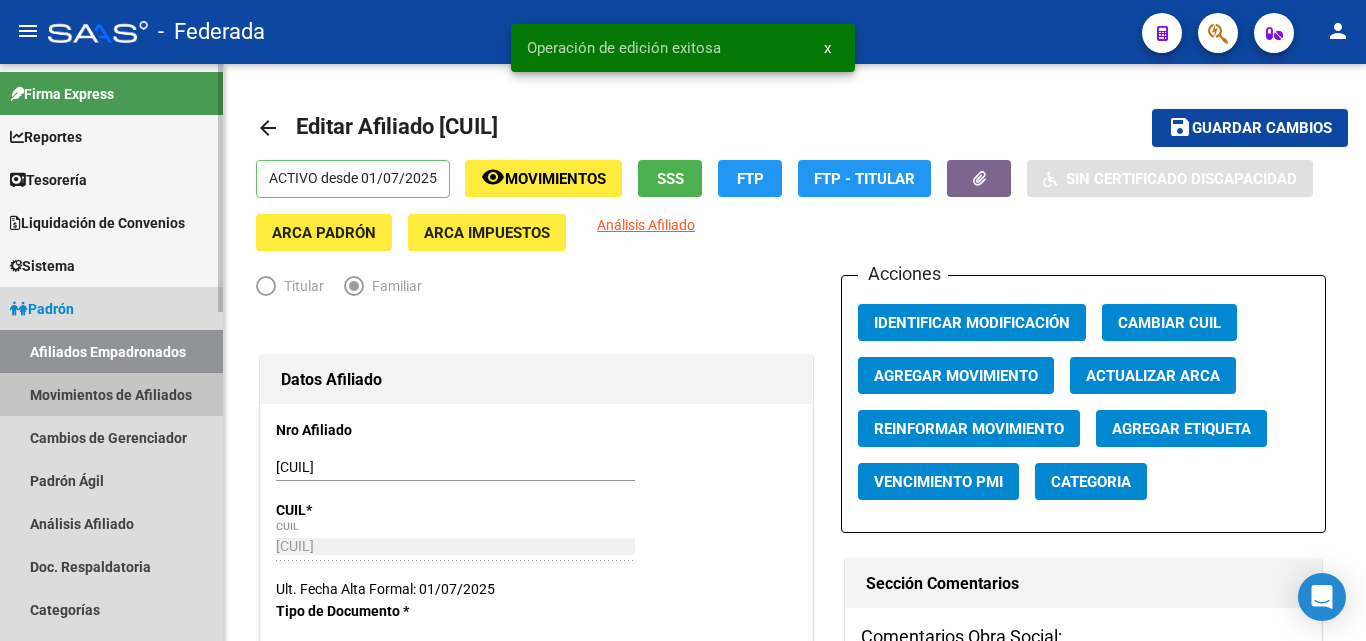 click on "Movimientos de Afiliados" at bounding box center (111, 394) 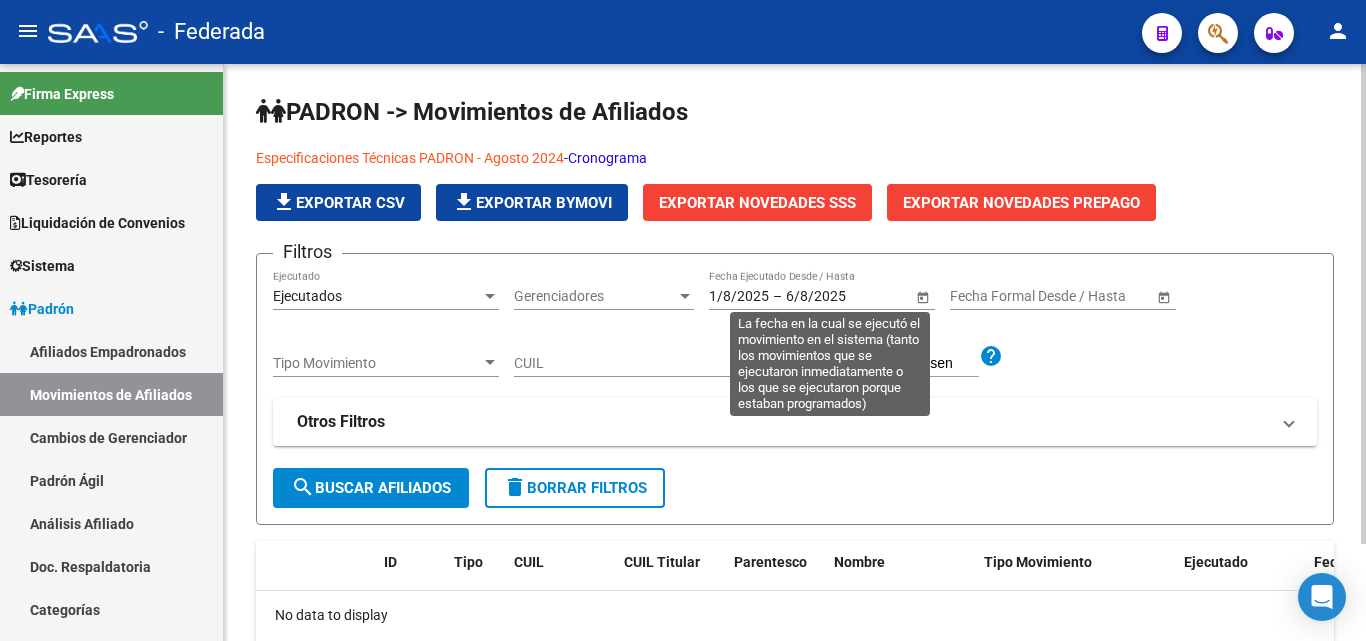 click 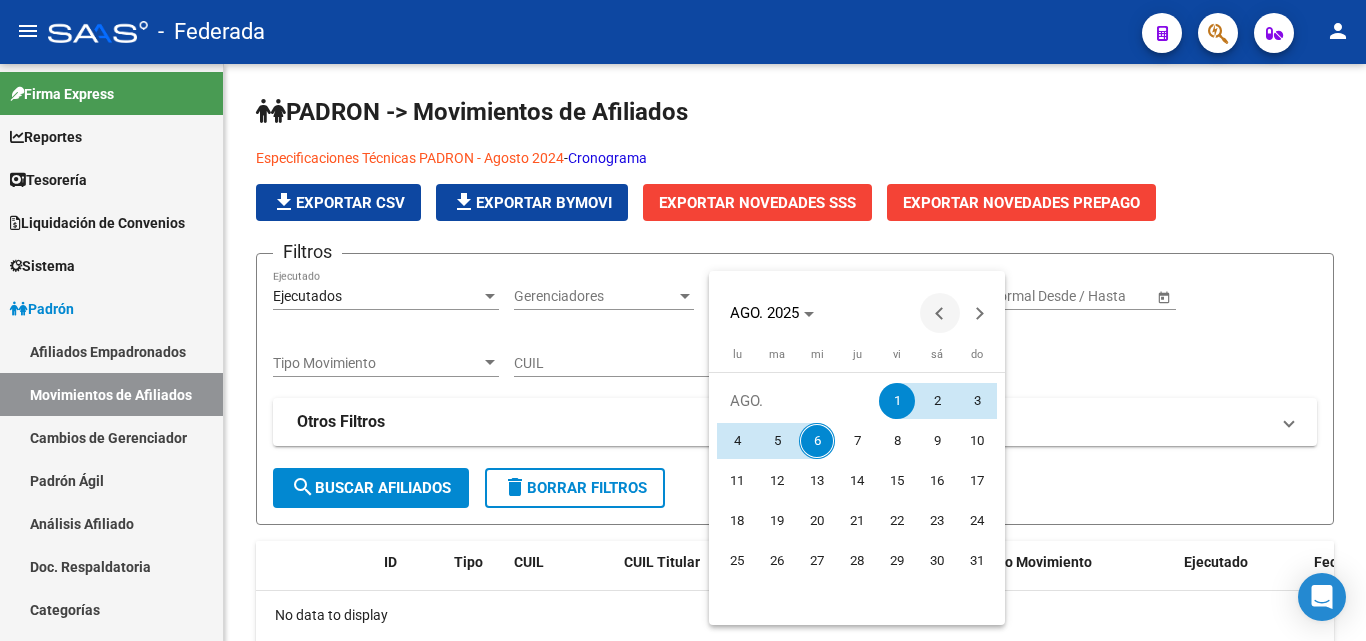 click at bounding box center [940, 313] 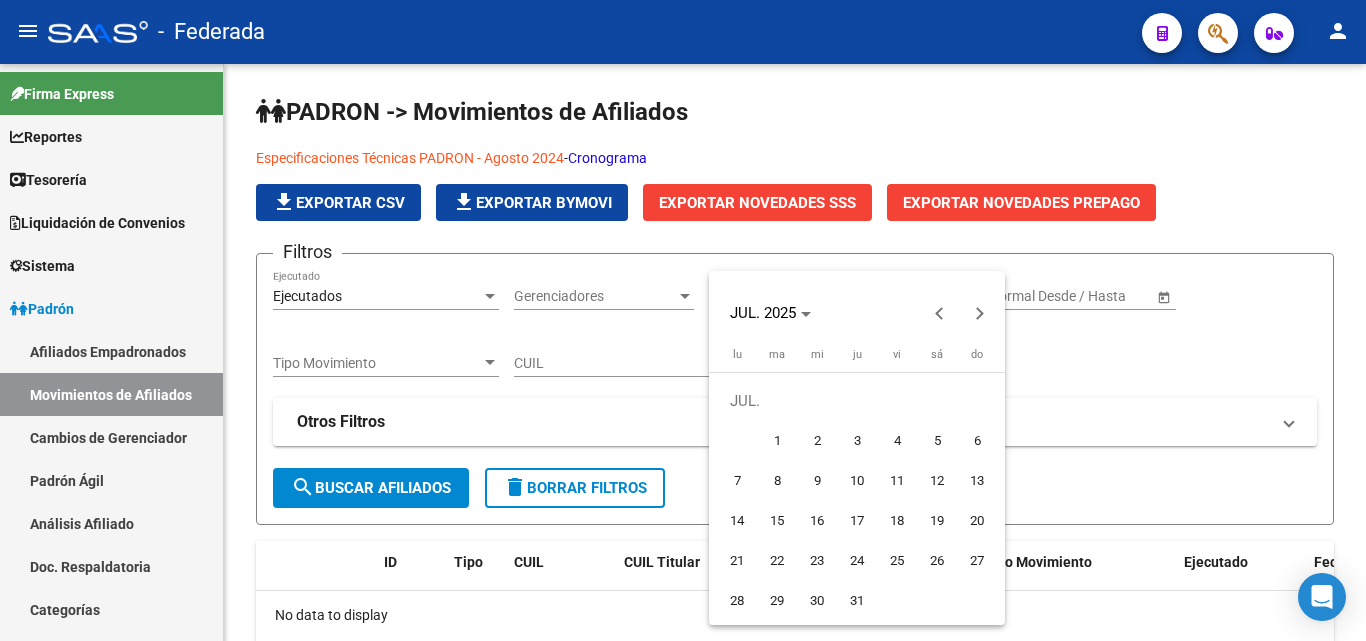 drag, startPoint x: 766, startPoint y: 437, endPoint x: 802, endPoint y: 508, distance: 79.60528 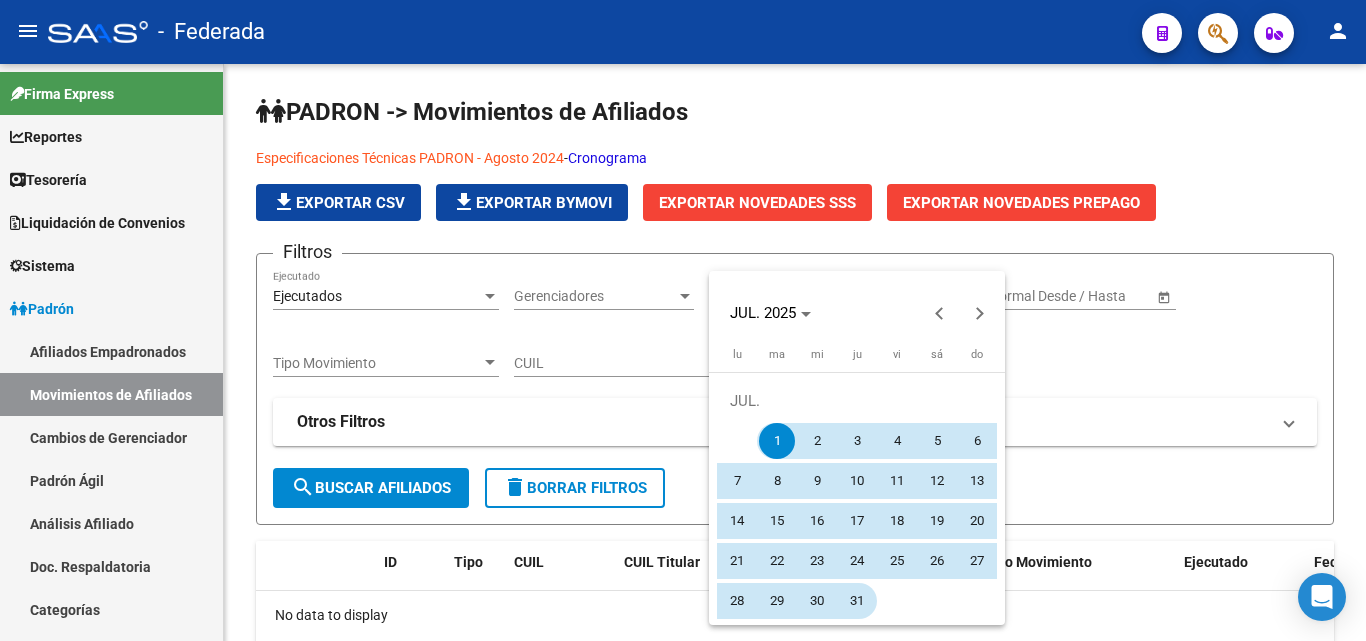 click on "31" at bounding box center (857, 601) 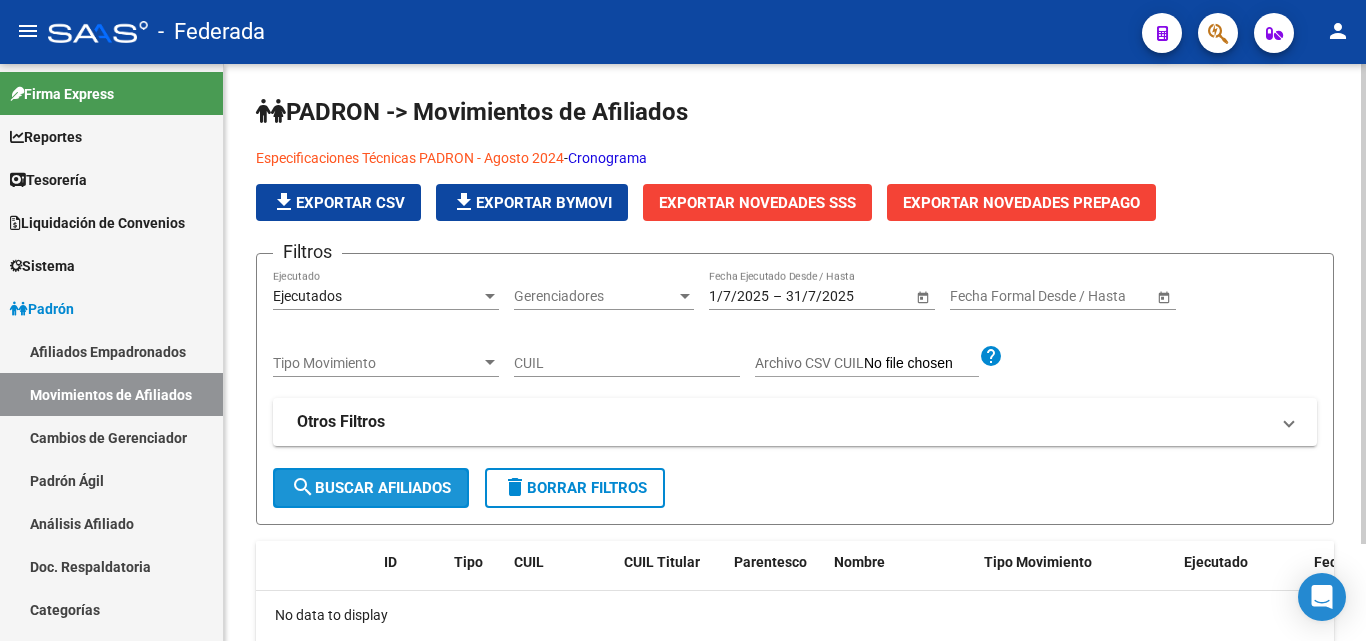 click on "search  Buscar Afiliados" 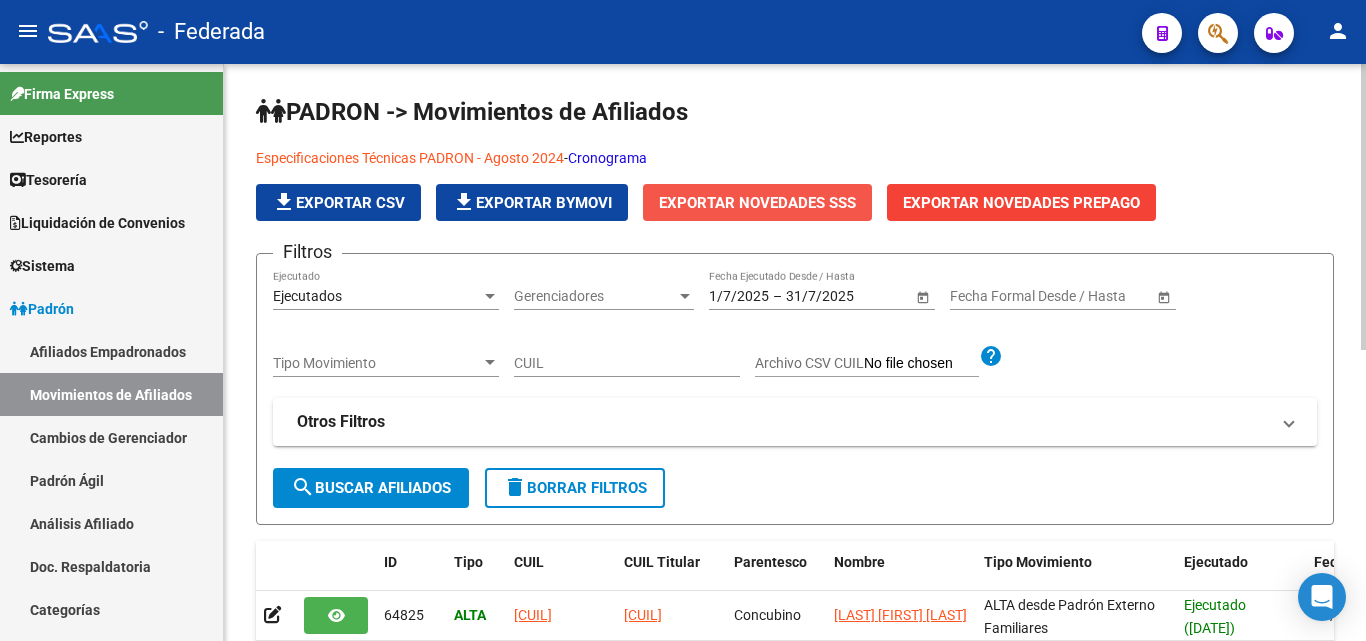 click on "Exportar Novedades SSS" 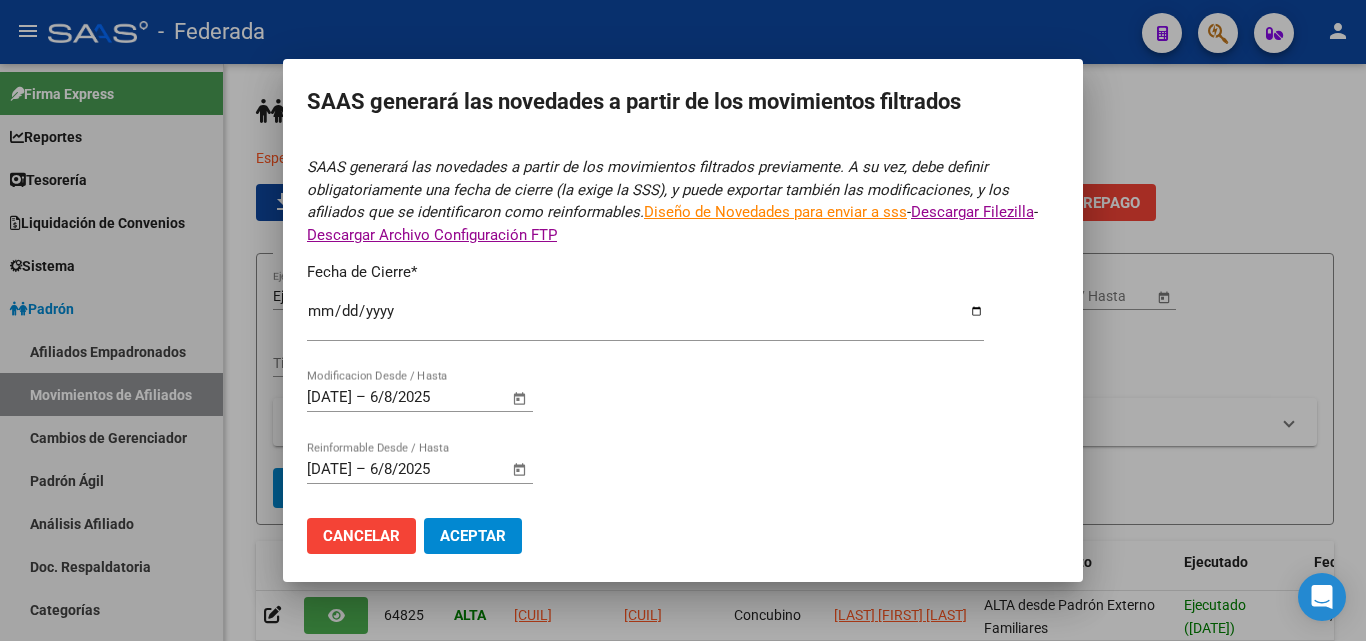 type on "2025-07-31" 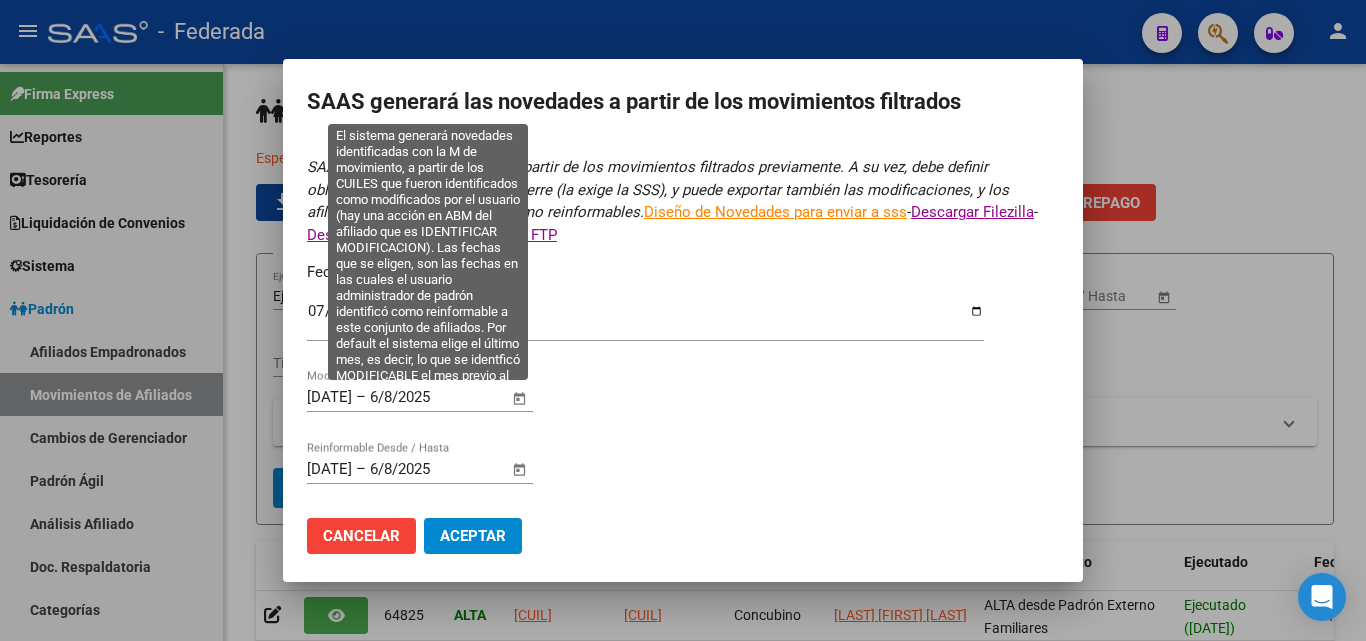 click at bounding box center (520, 398) 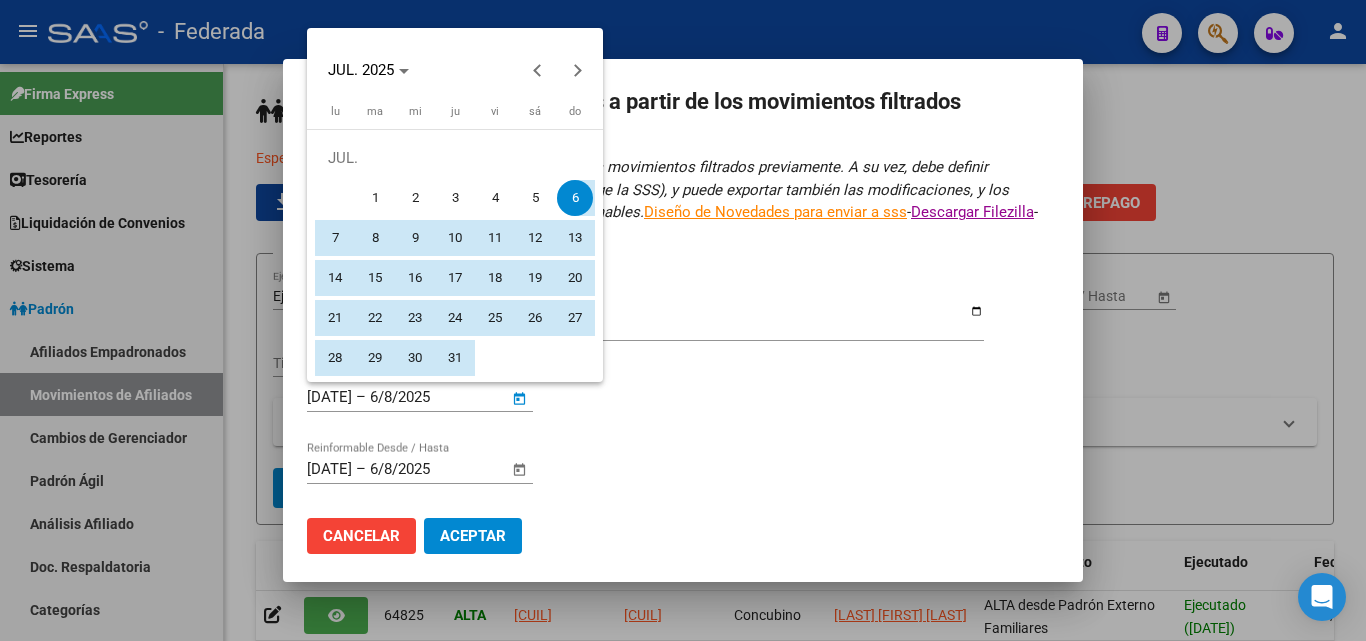 click on "1" at bounding box center (375, 198) 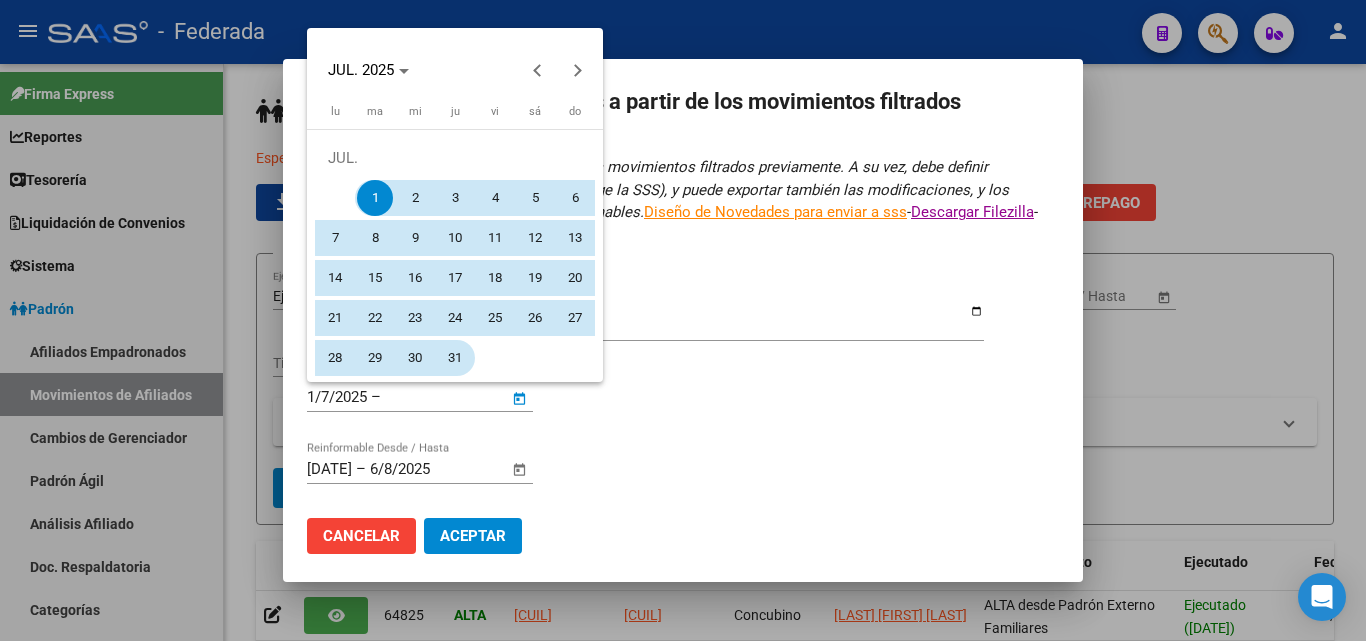 click on "31" at bounding box center (455, 358) 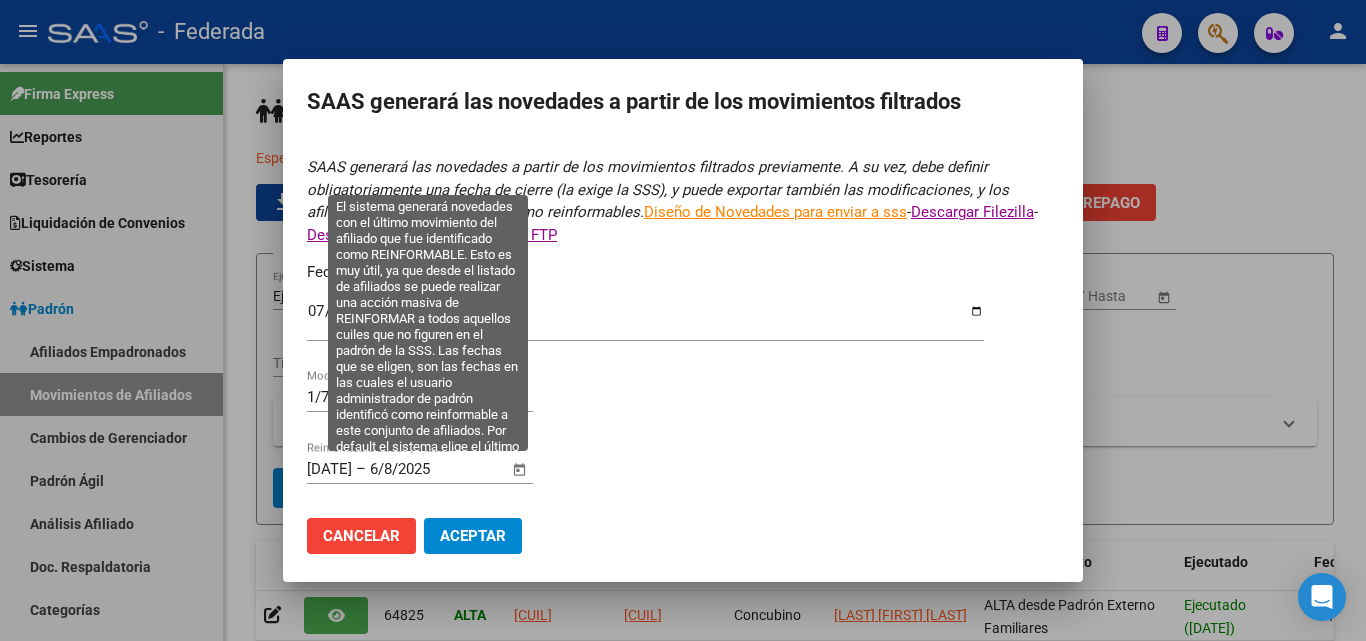 click at bounding box center (520, 470) 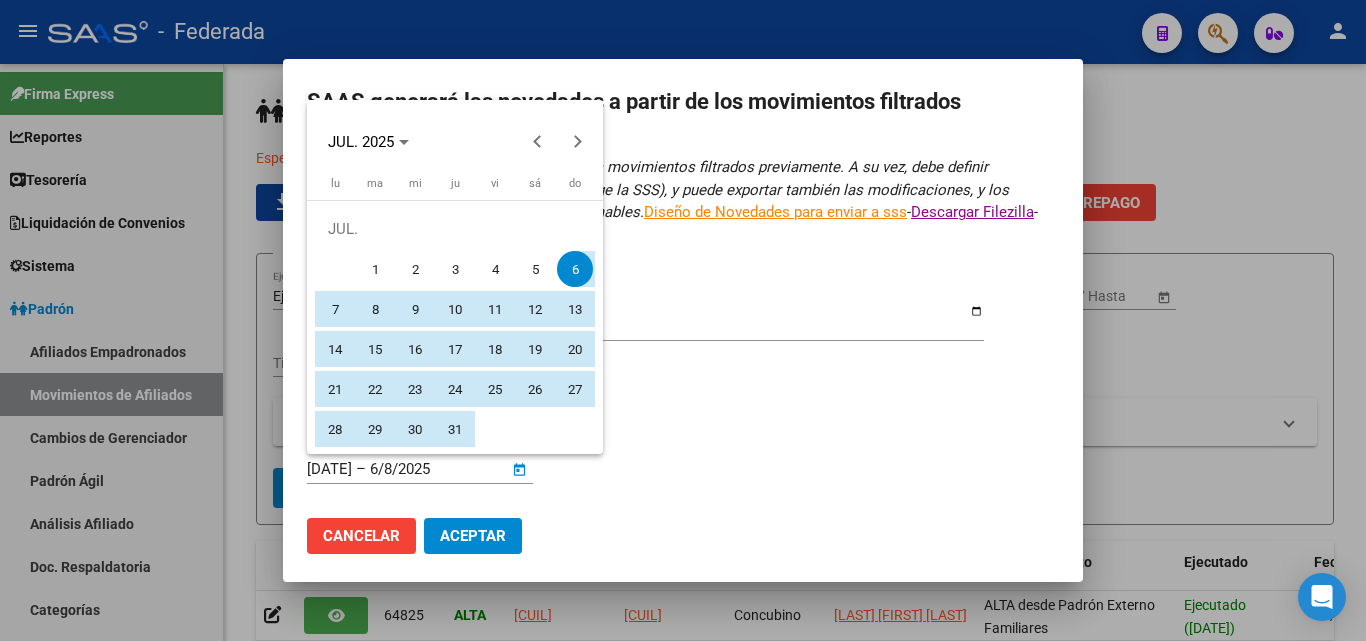 click on "1" at bounding box center (375, 269) 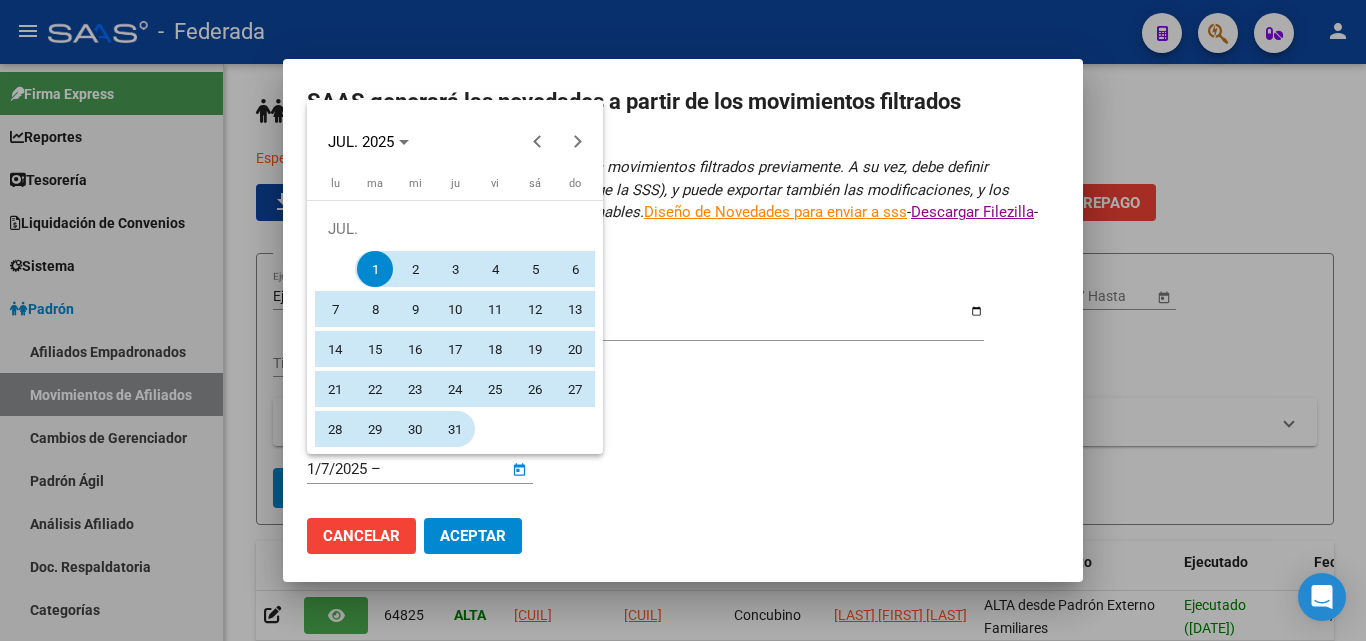 drag, startPoint x: 461, startPoint y: 434, endPoint x: 544, endPoint y: 494, distance: 102.41582 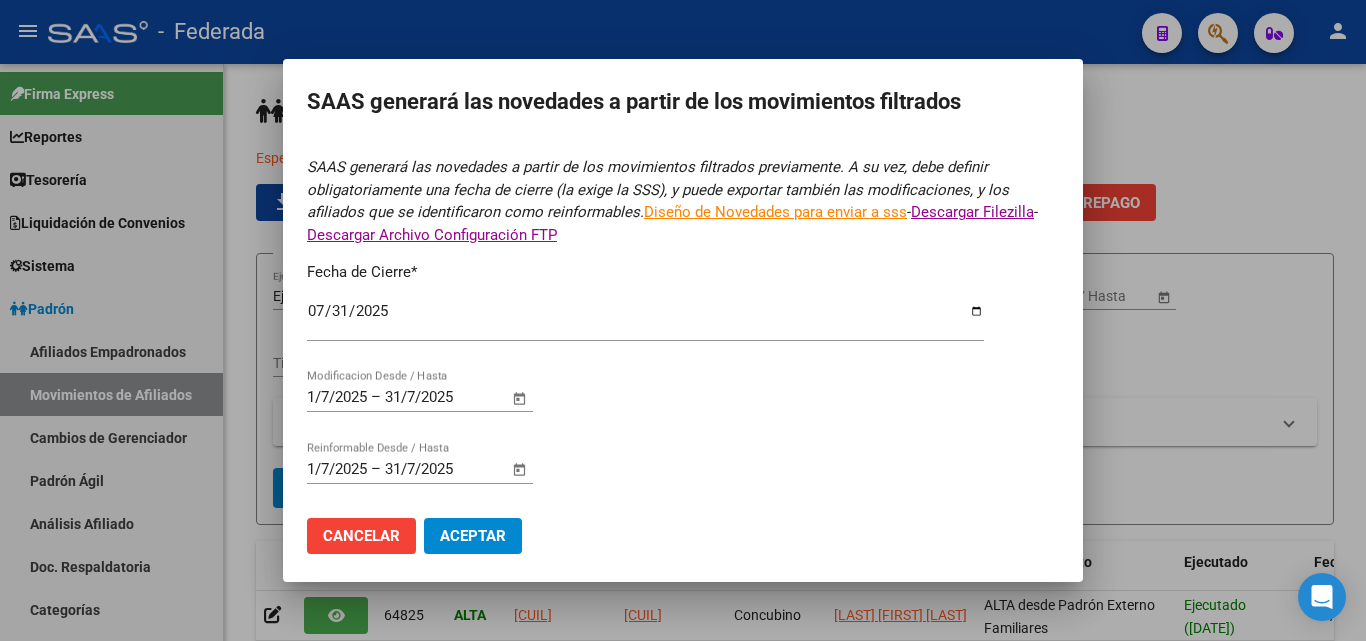 click on "Aceptar" 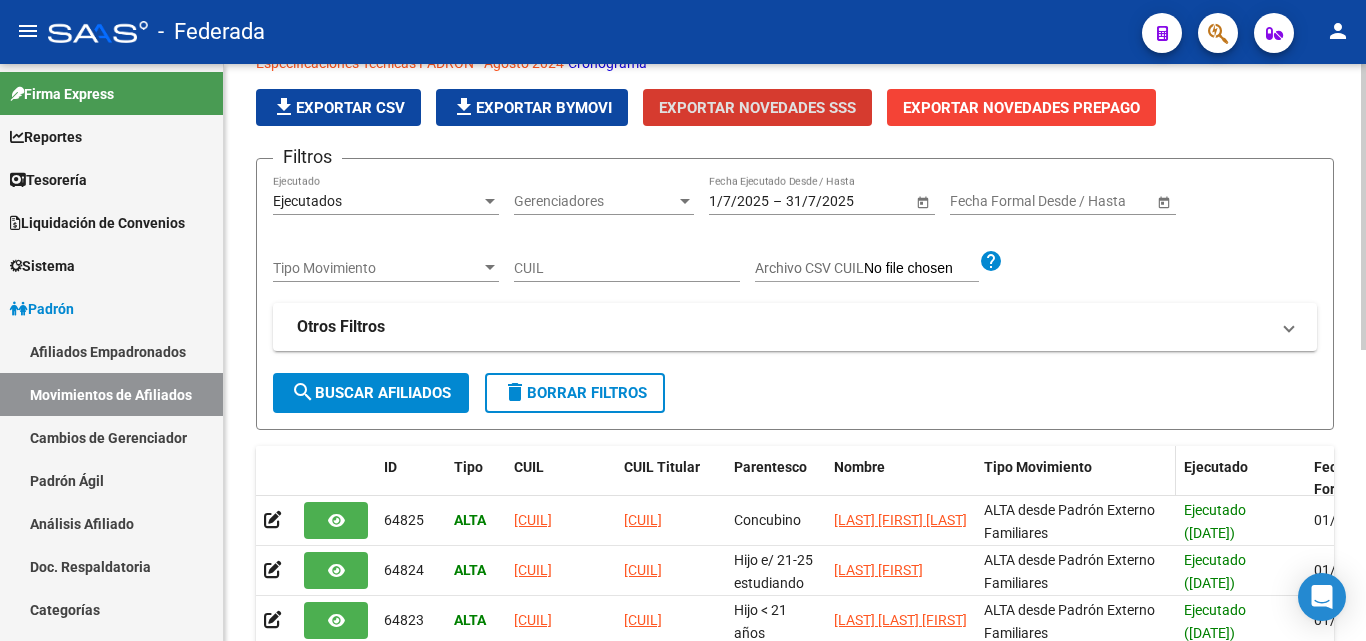 scroll, scrollTop: 300, scrollLeft: 0, axis: vertical 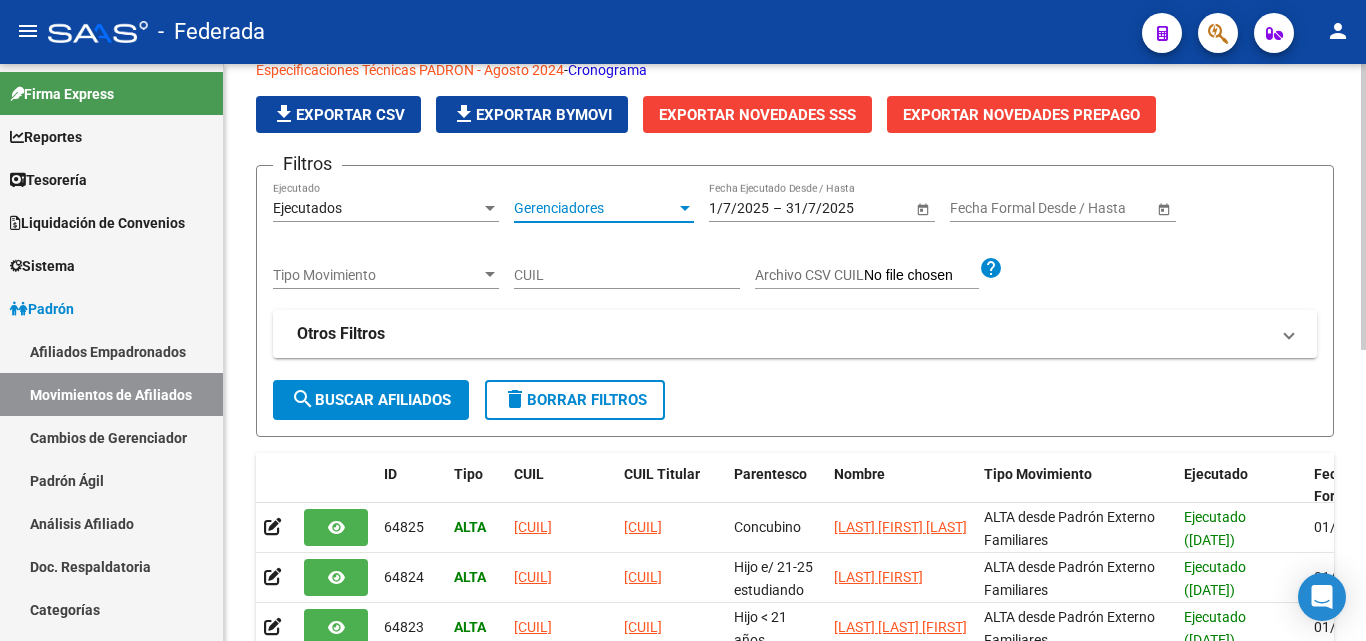 click at bounding box center [685, 208] 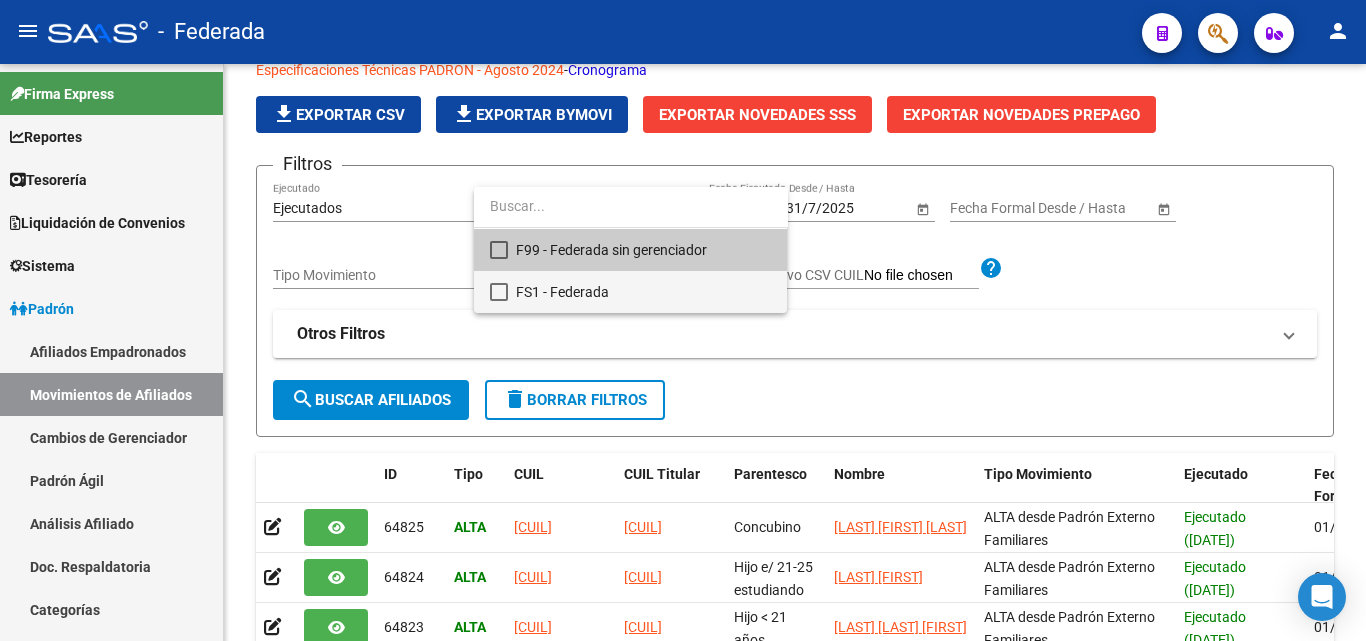 click at bounding box center [499, 292] 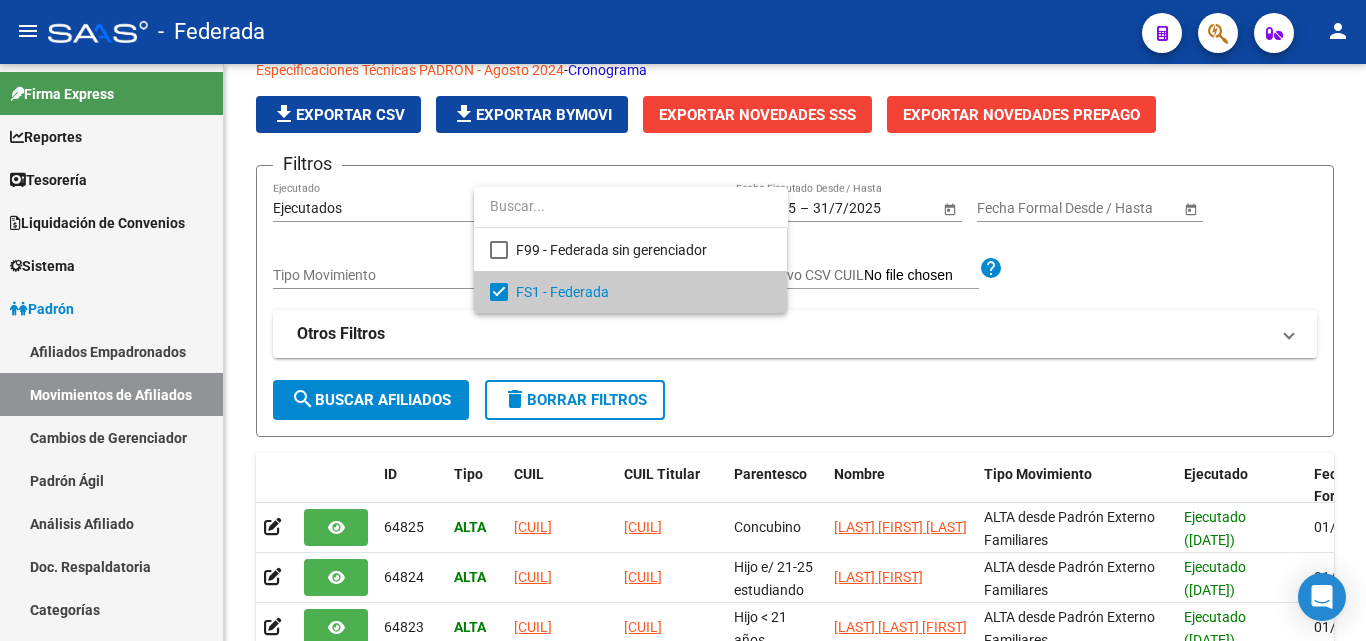 click at bounding box center [683, 320] 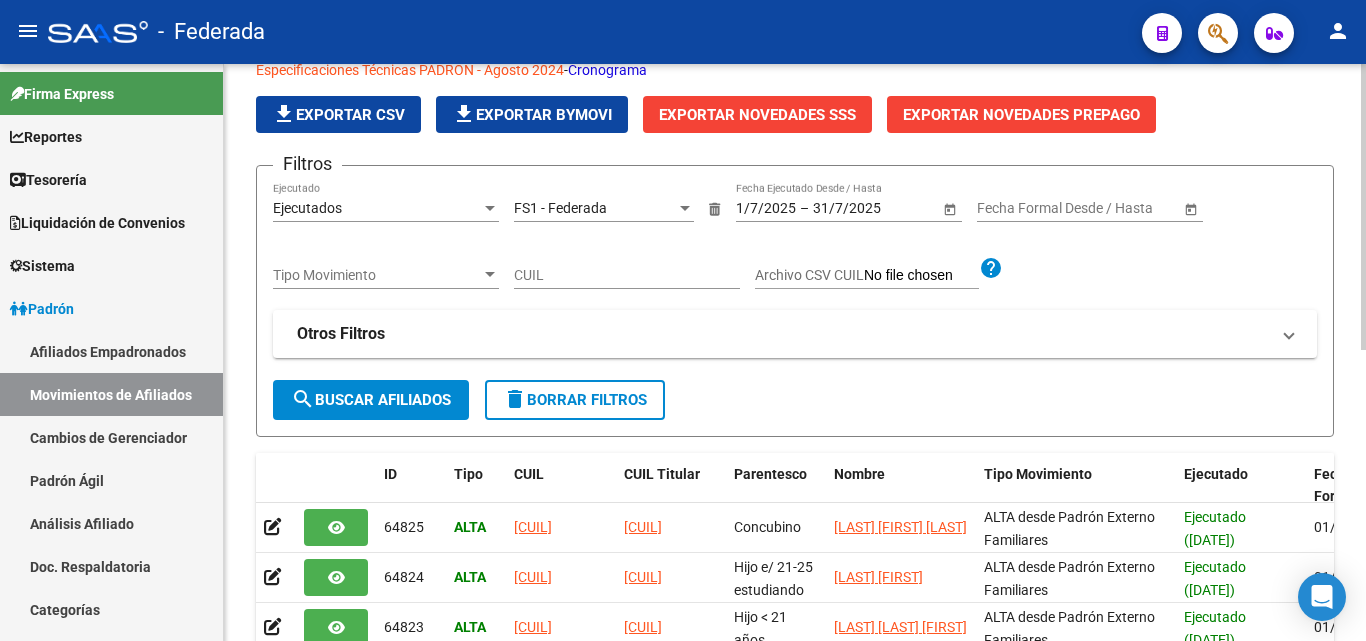 drag, startPoint x: 414, startPoint y: 399, endPoint x: 897, endPoint y: 415, distance: 483.26492 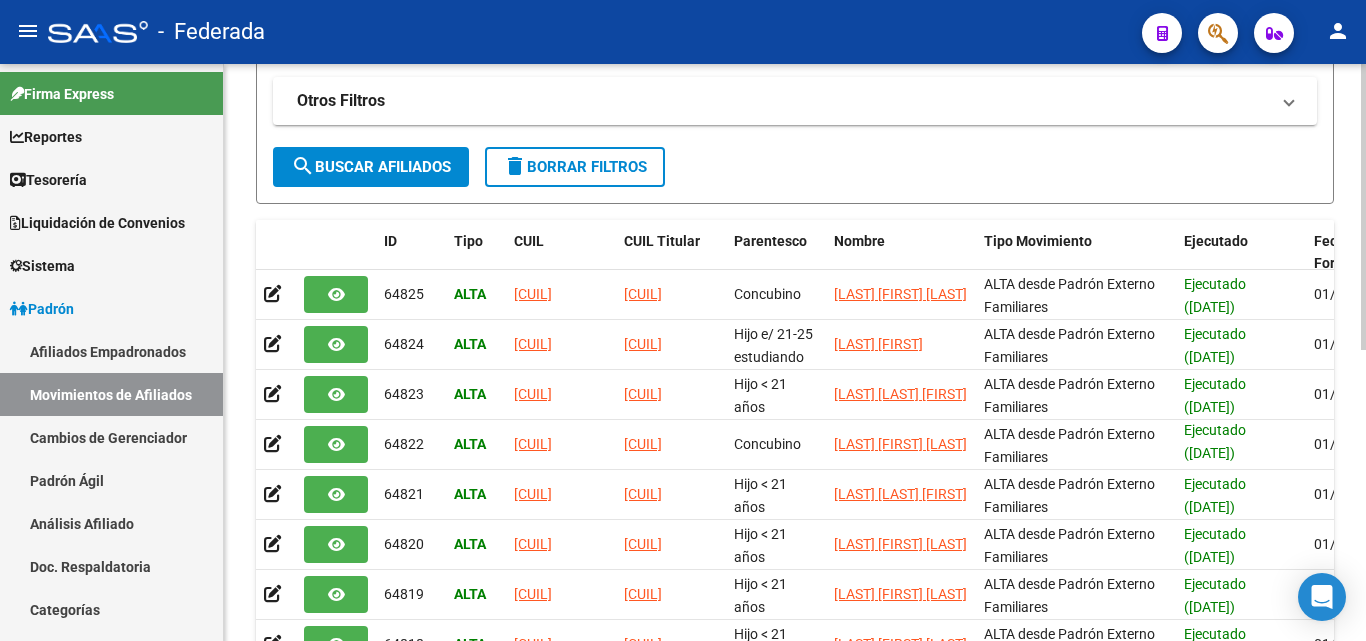 scroll, scrollTop: 88, scrollLeft: 0, axis: vertical 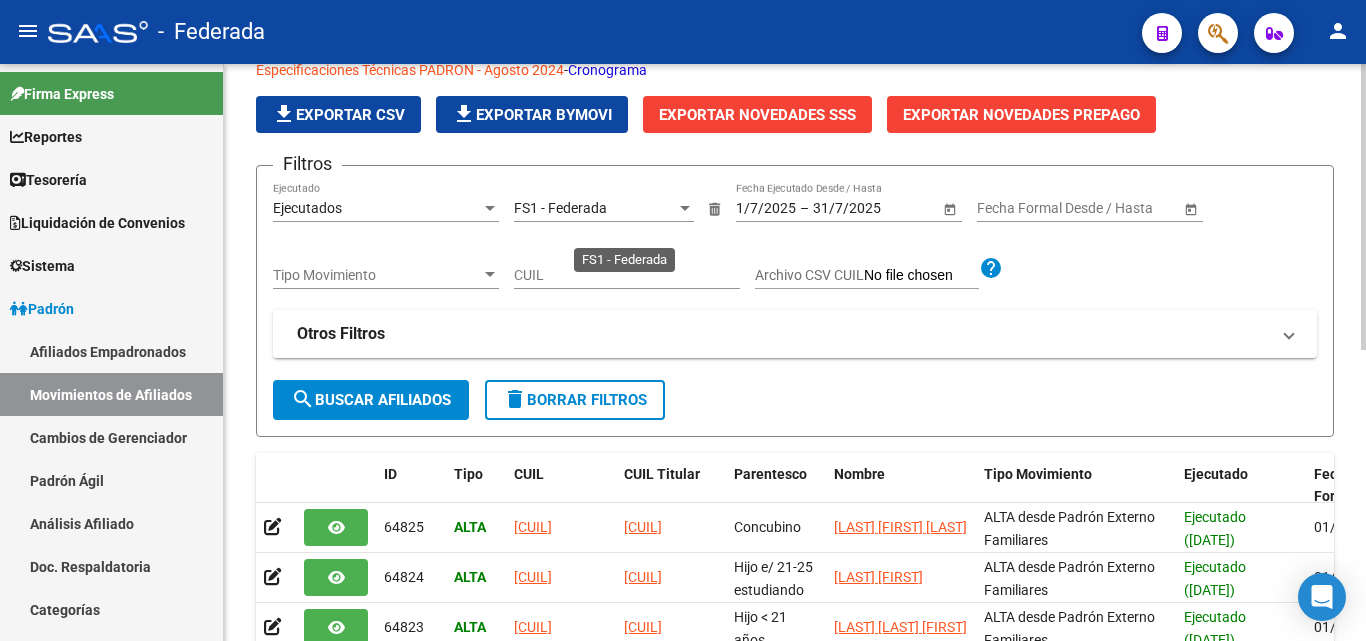 click at bounding box center [685, 208] 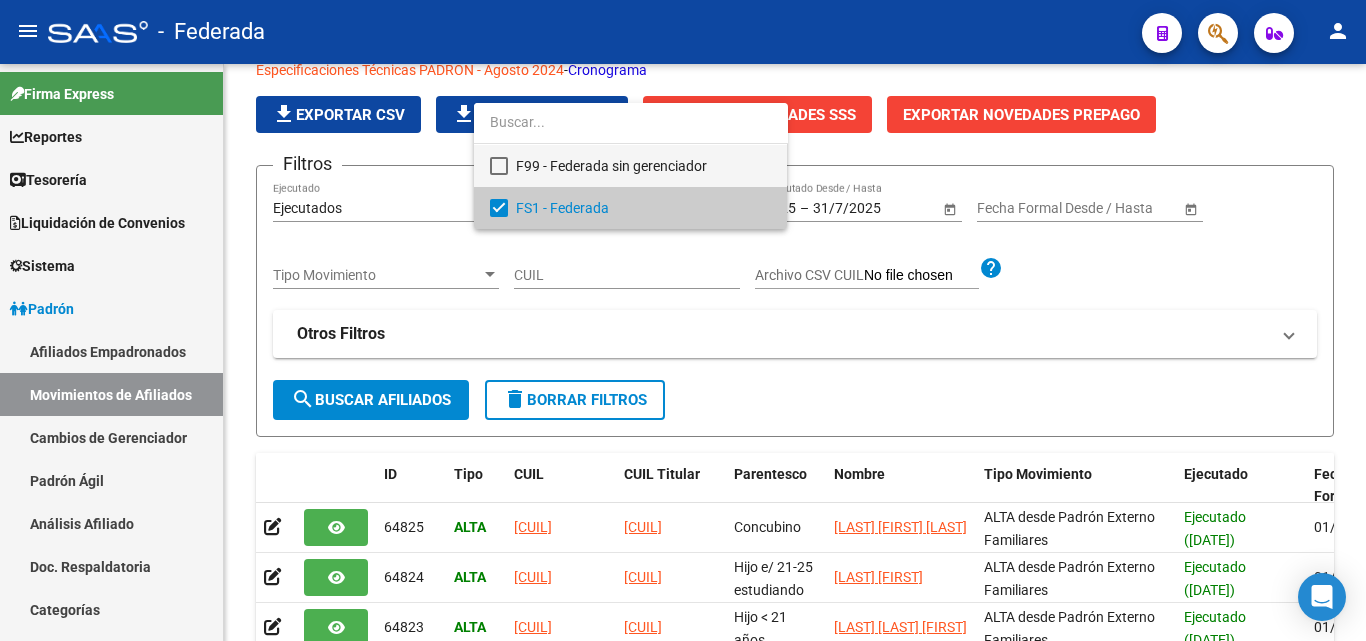 click on "F99 - Federada sin gerenciador" at bounding box center (643, 166) 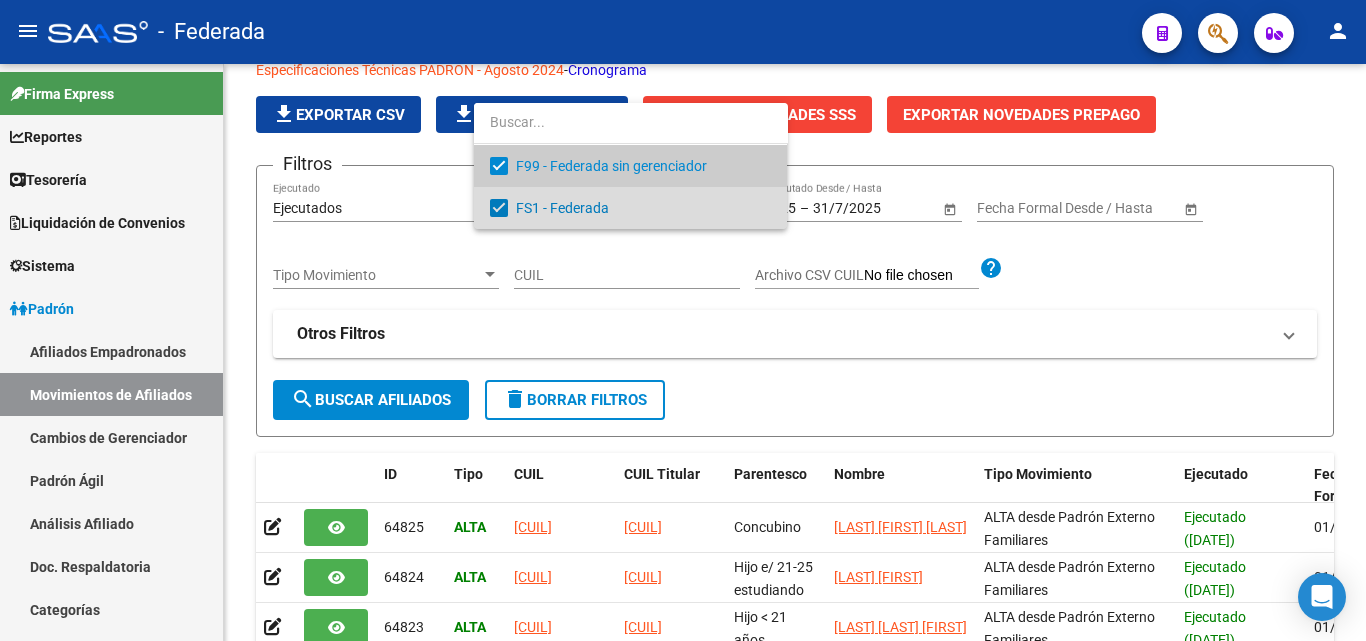 click at bounding box center [499, 208] 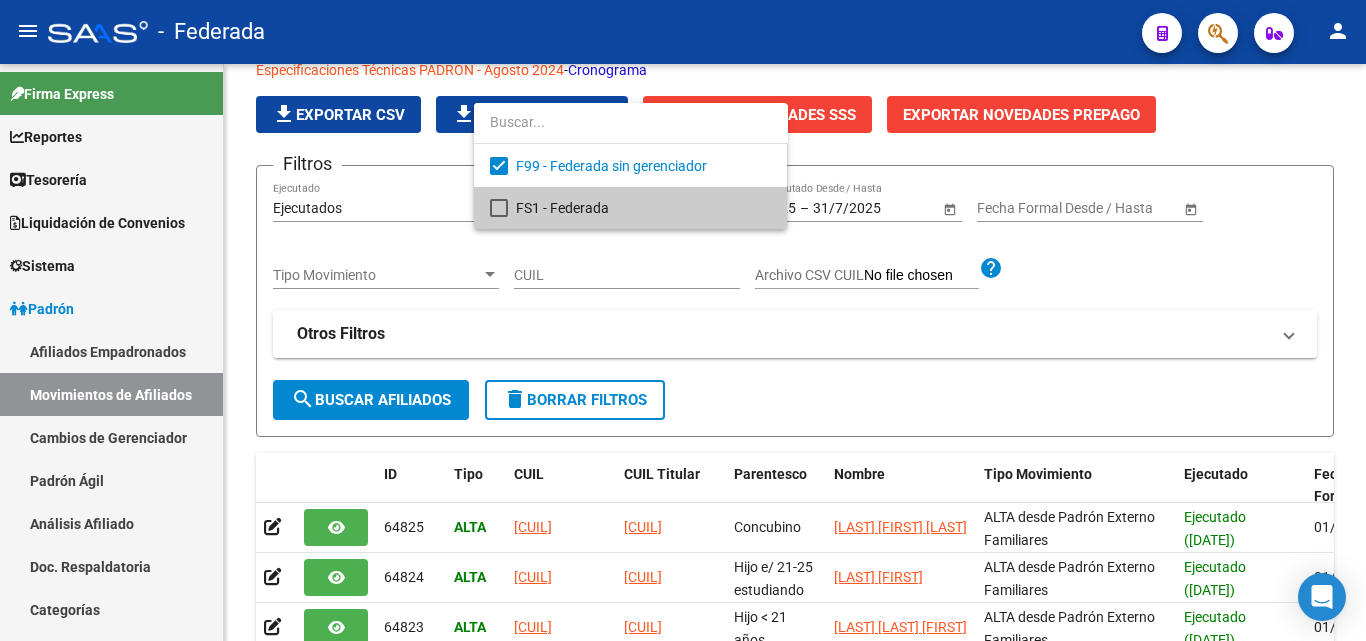 click at bounding box center [683, 320] 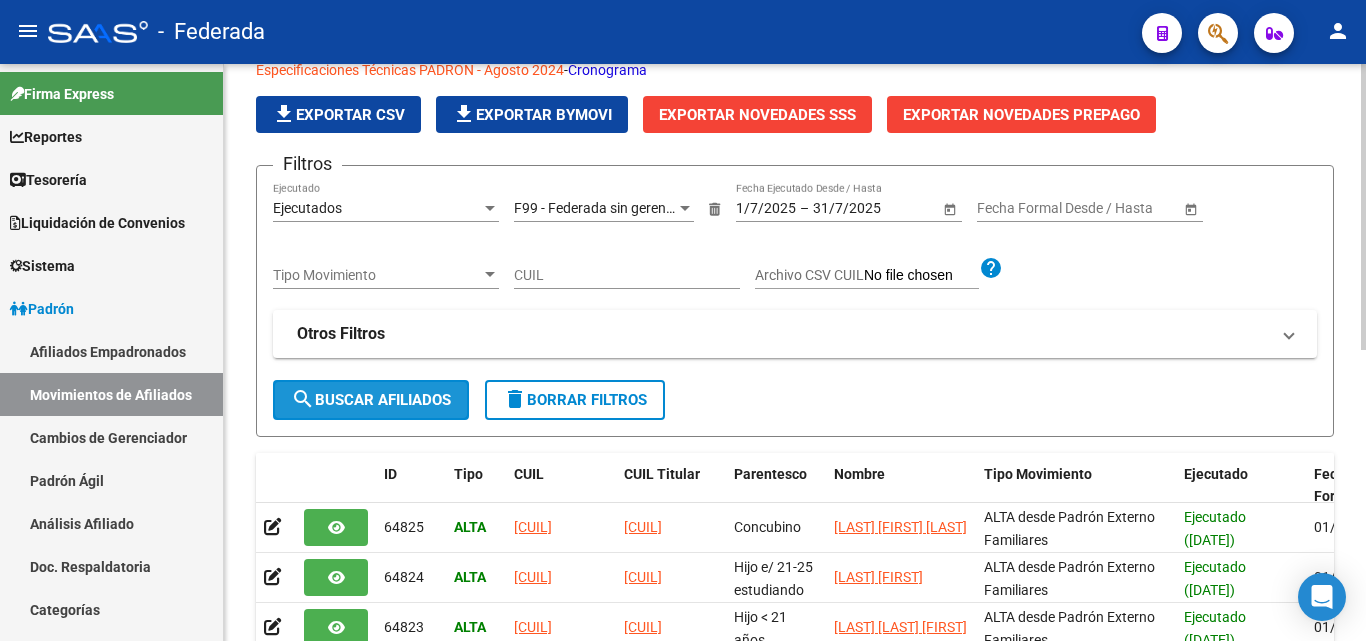 click on "search  Buscar Afiliados" 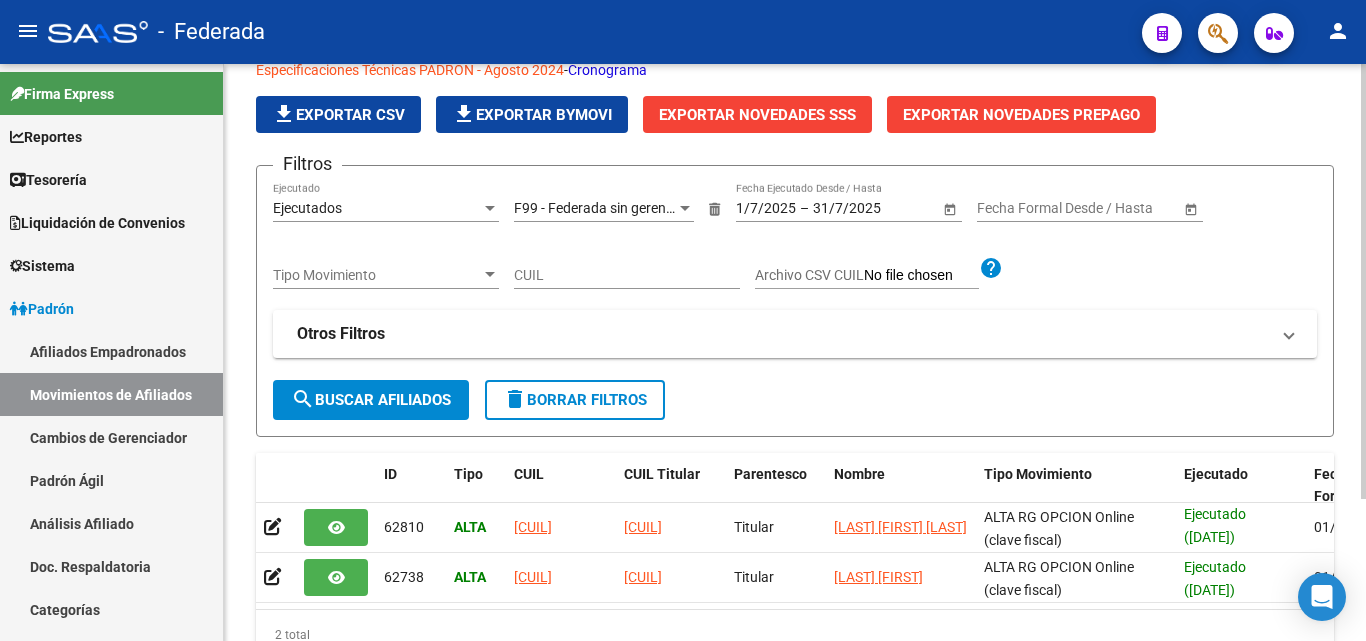scroll, scrollTop: 4, scrollLeft: 0, axis: vertical 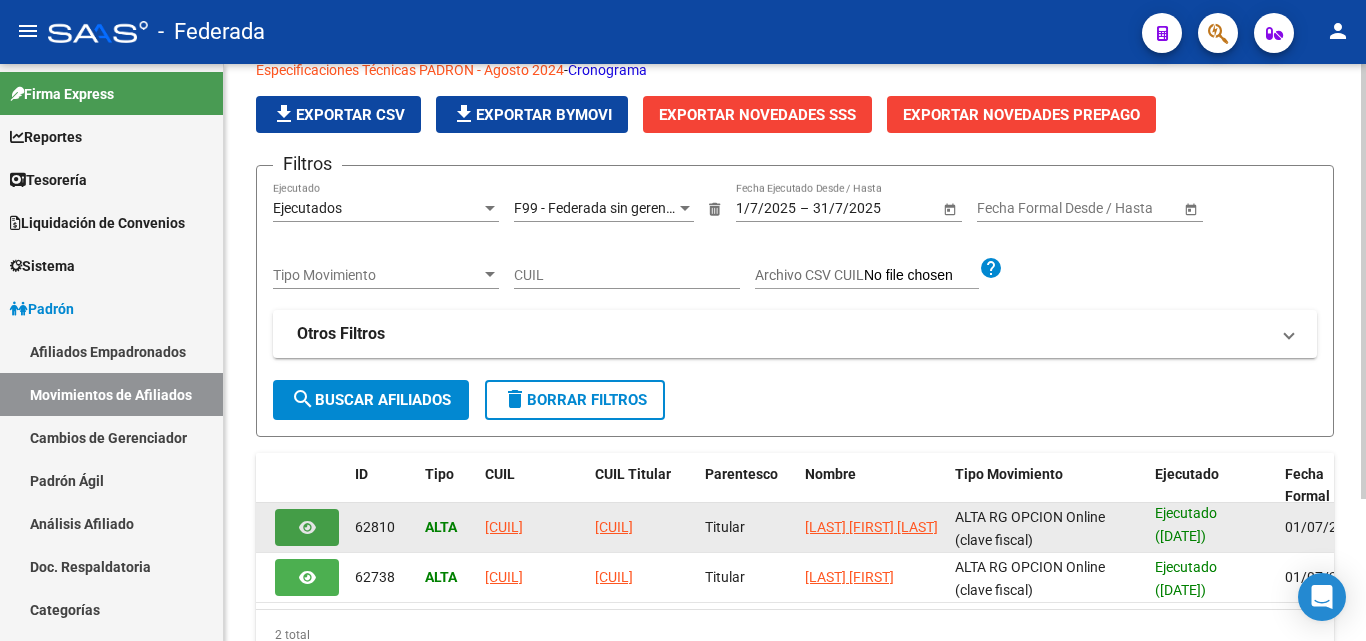 click 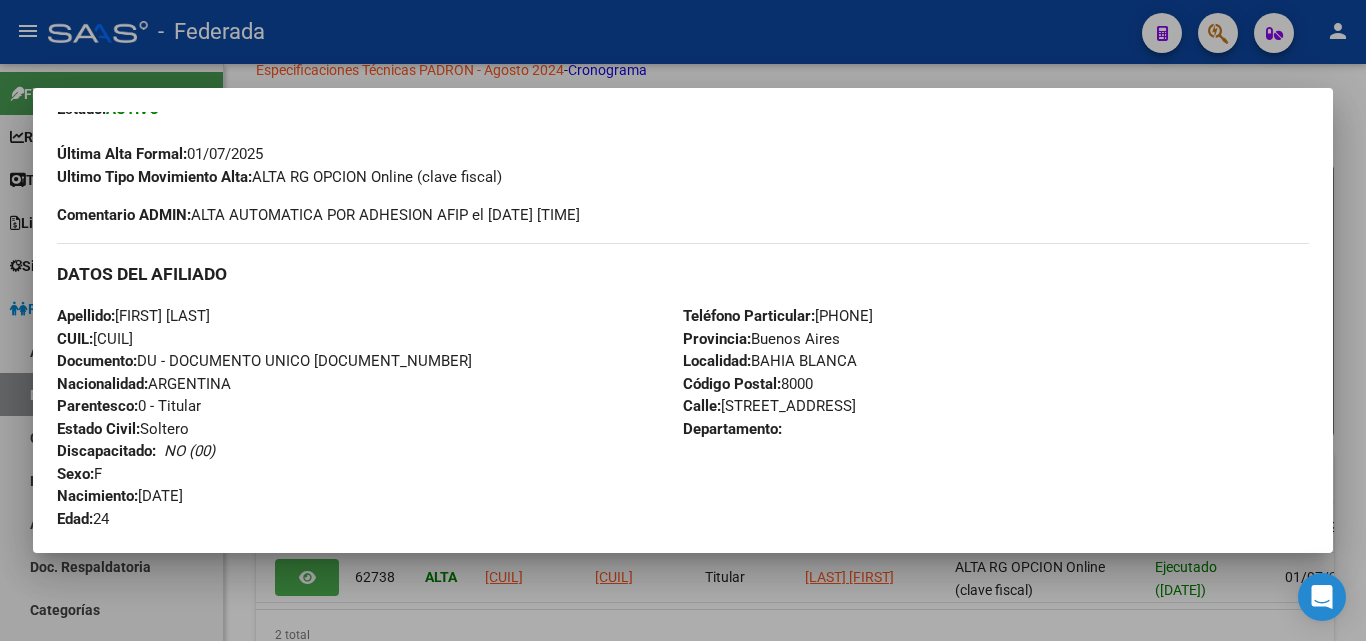 scroll, scrollTop: 200, scrollLeft: 0, axis: vertical 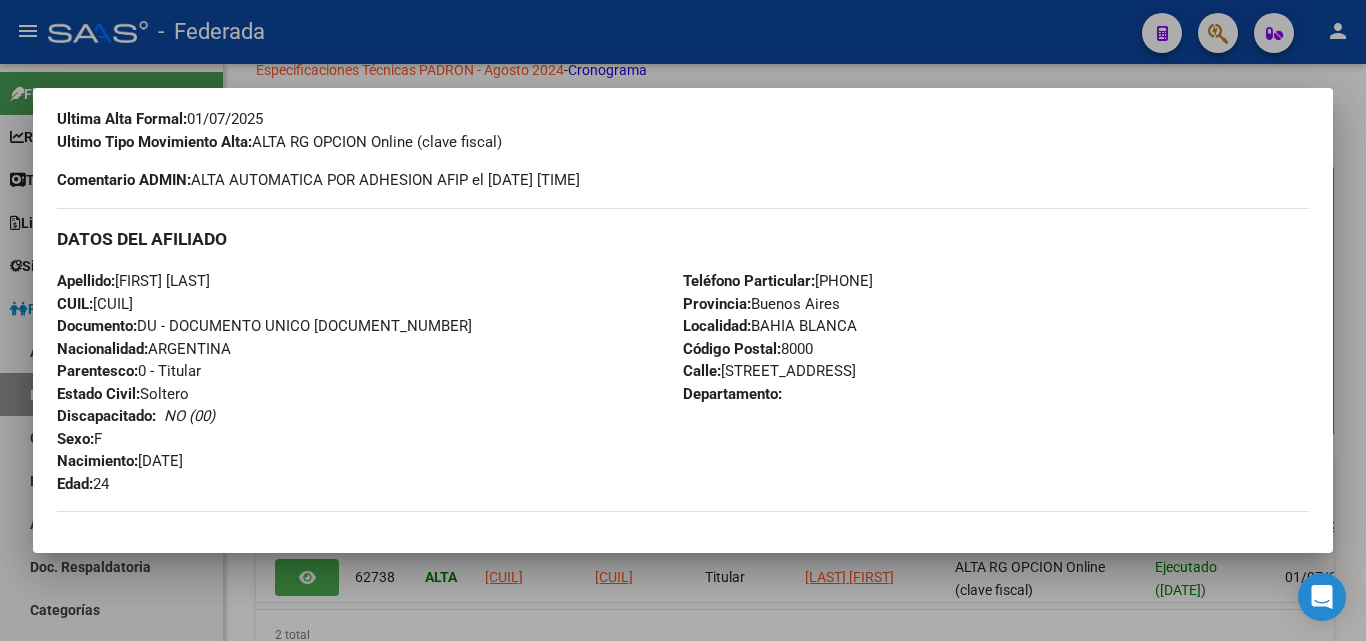 drag, startPoint x: 117, startPoint y: 300, endPoint x: 180, endPoint y: 312, distance: 64.132675 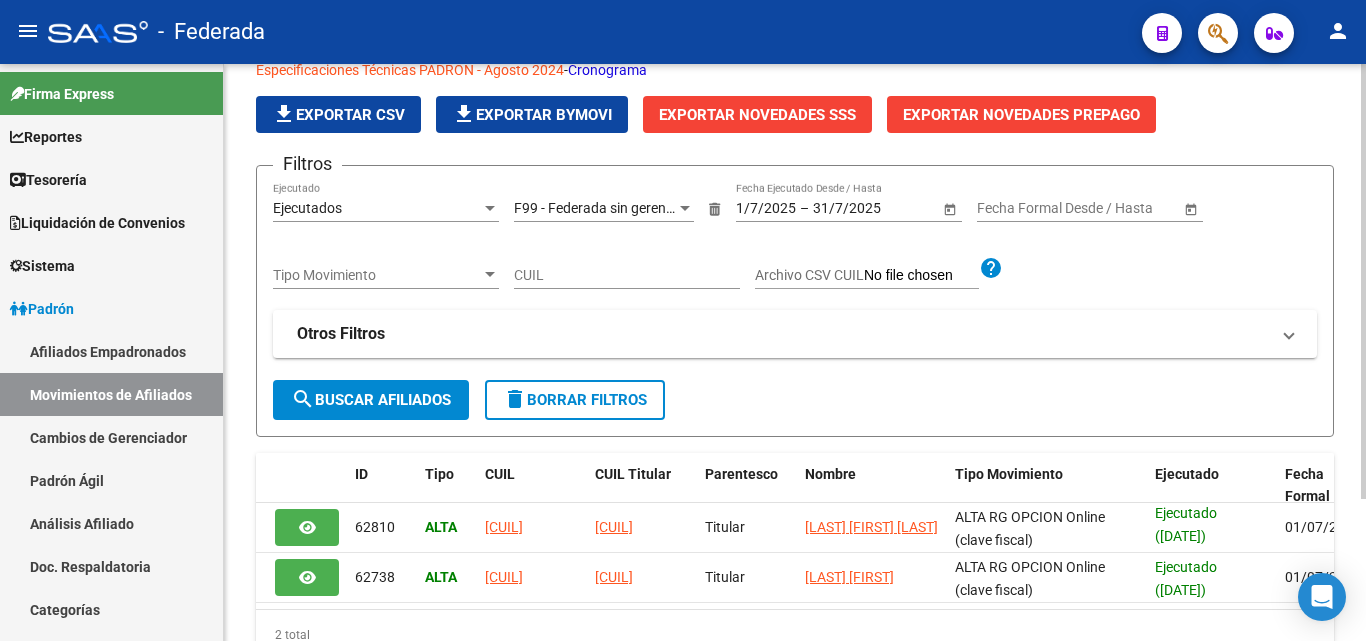 scroll, scrollTop: 188, scrollLeft: 0, axis: vertical 